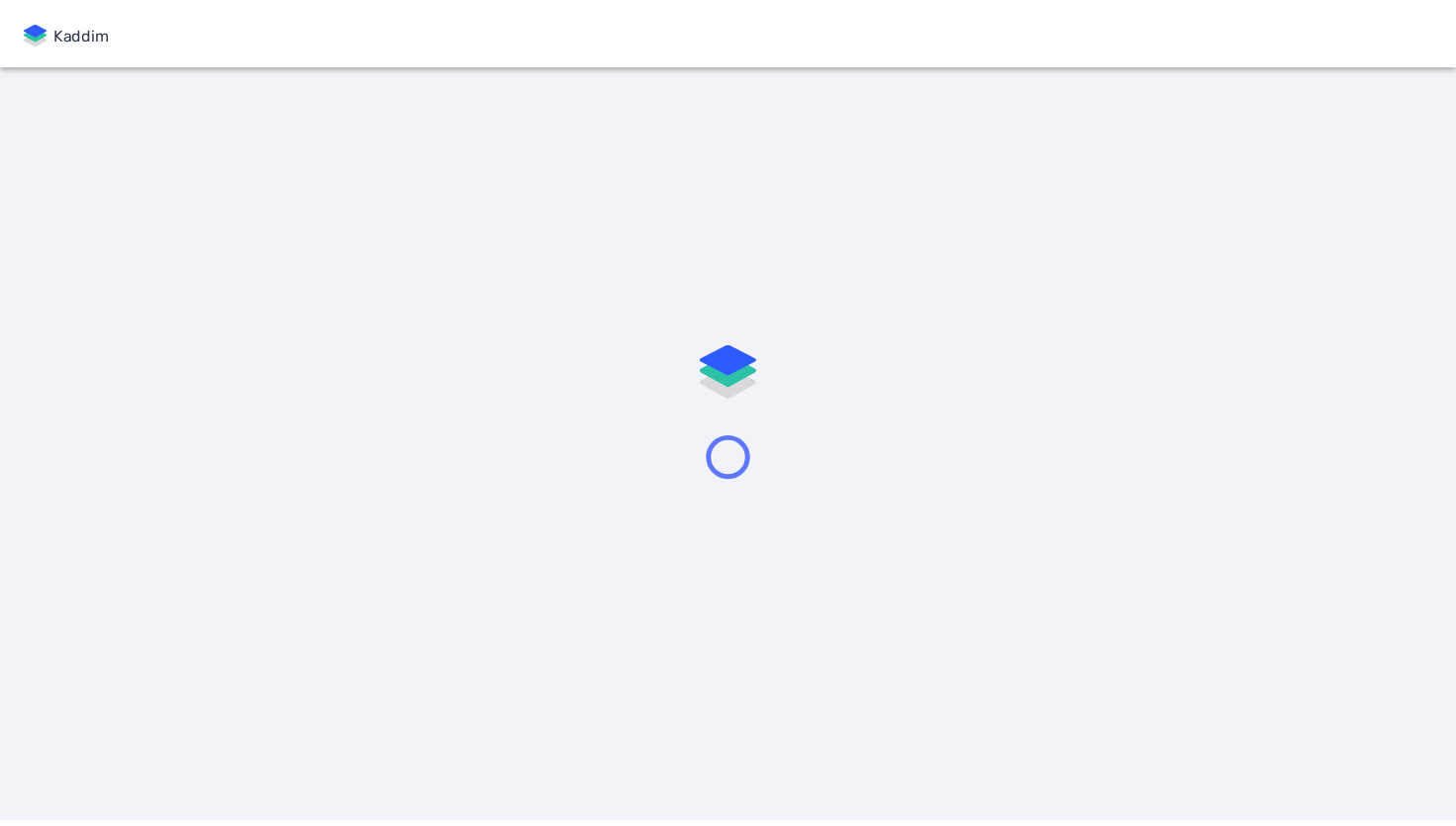 scroll, scrollTop: 0, scrollLeft: 0, axis: both 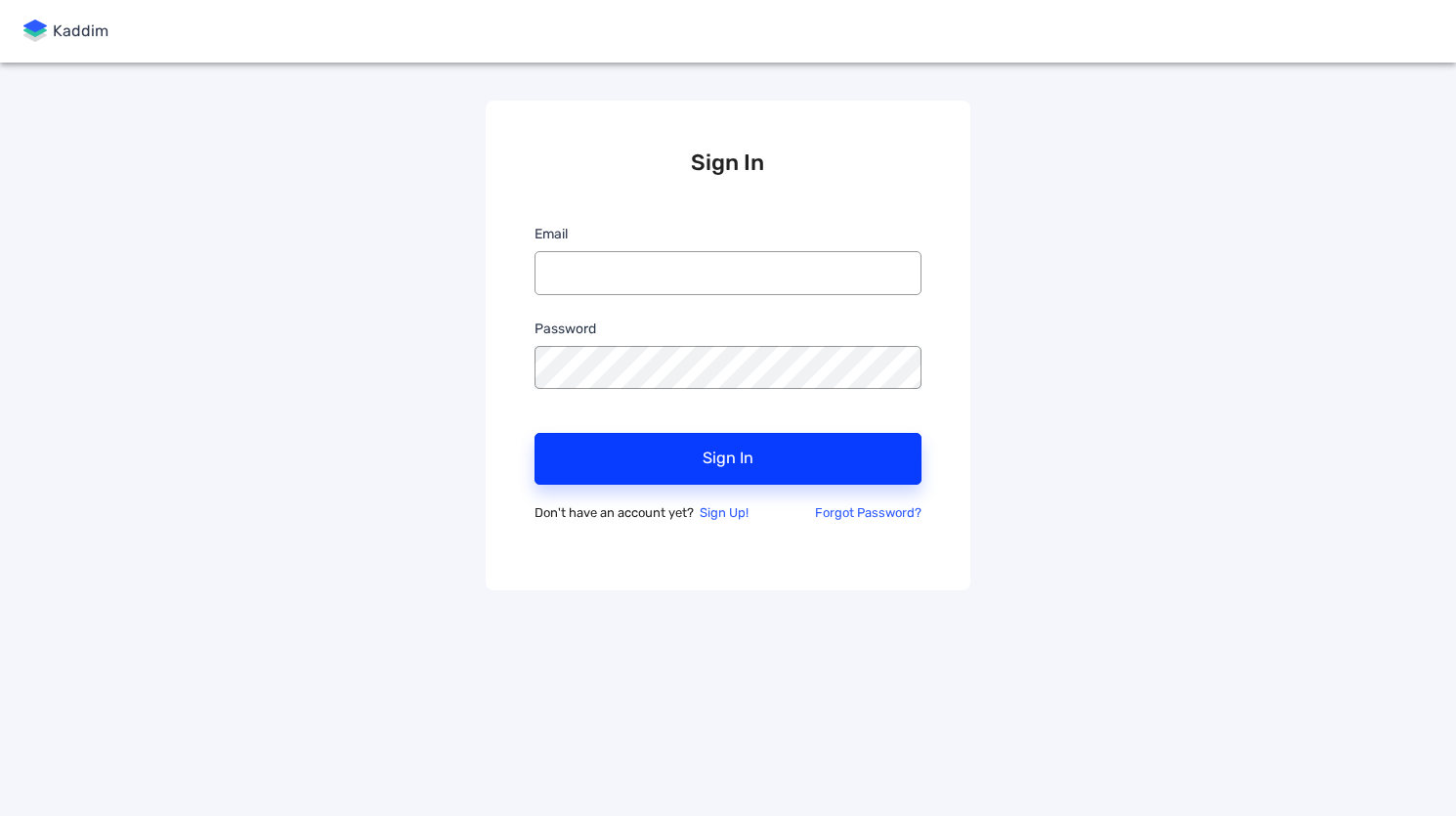 type on "[EMAIL]" 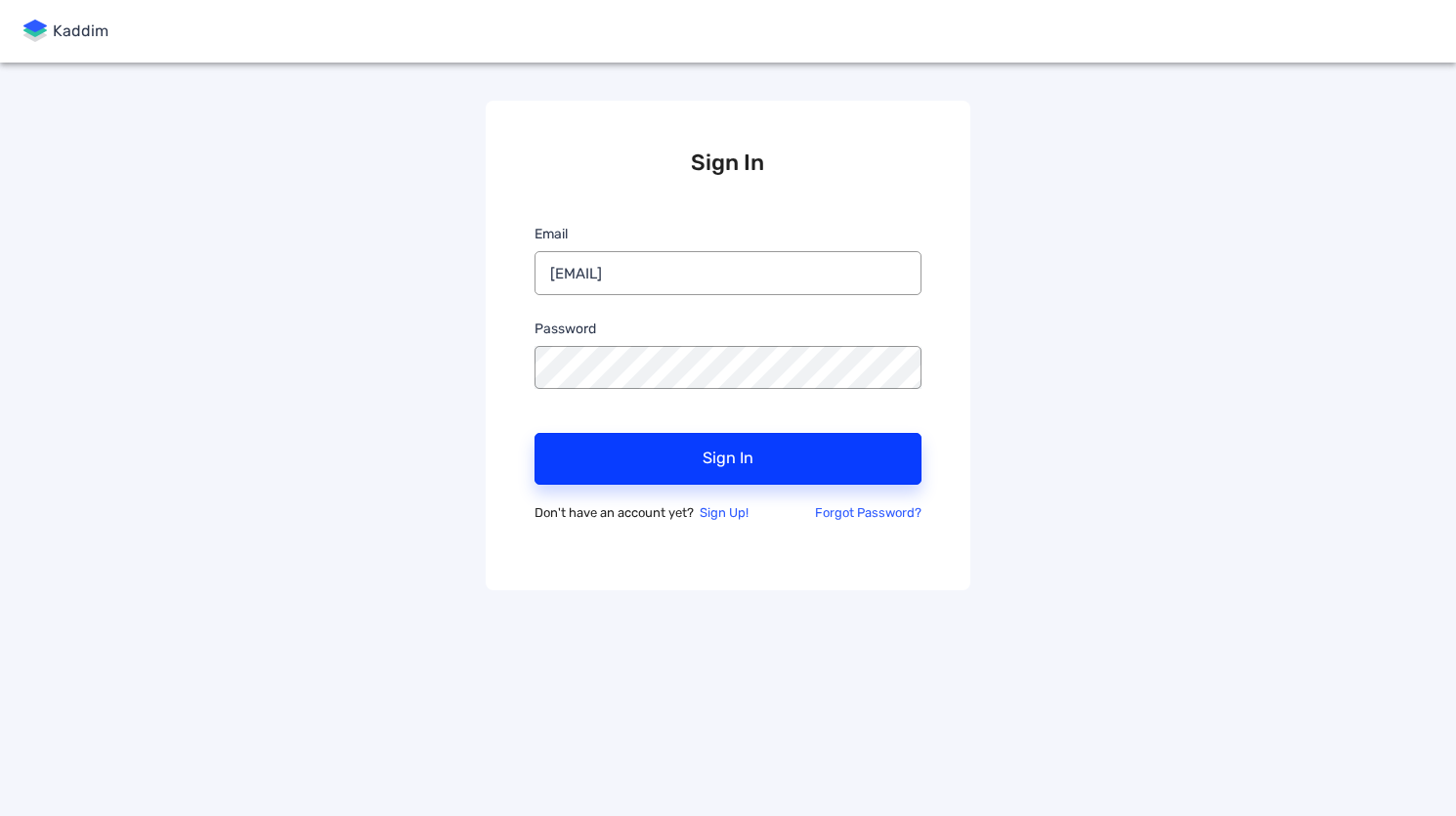 click on "Sign In" at bounding box center (728, 458) 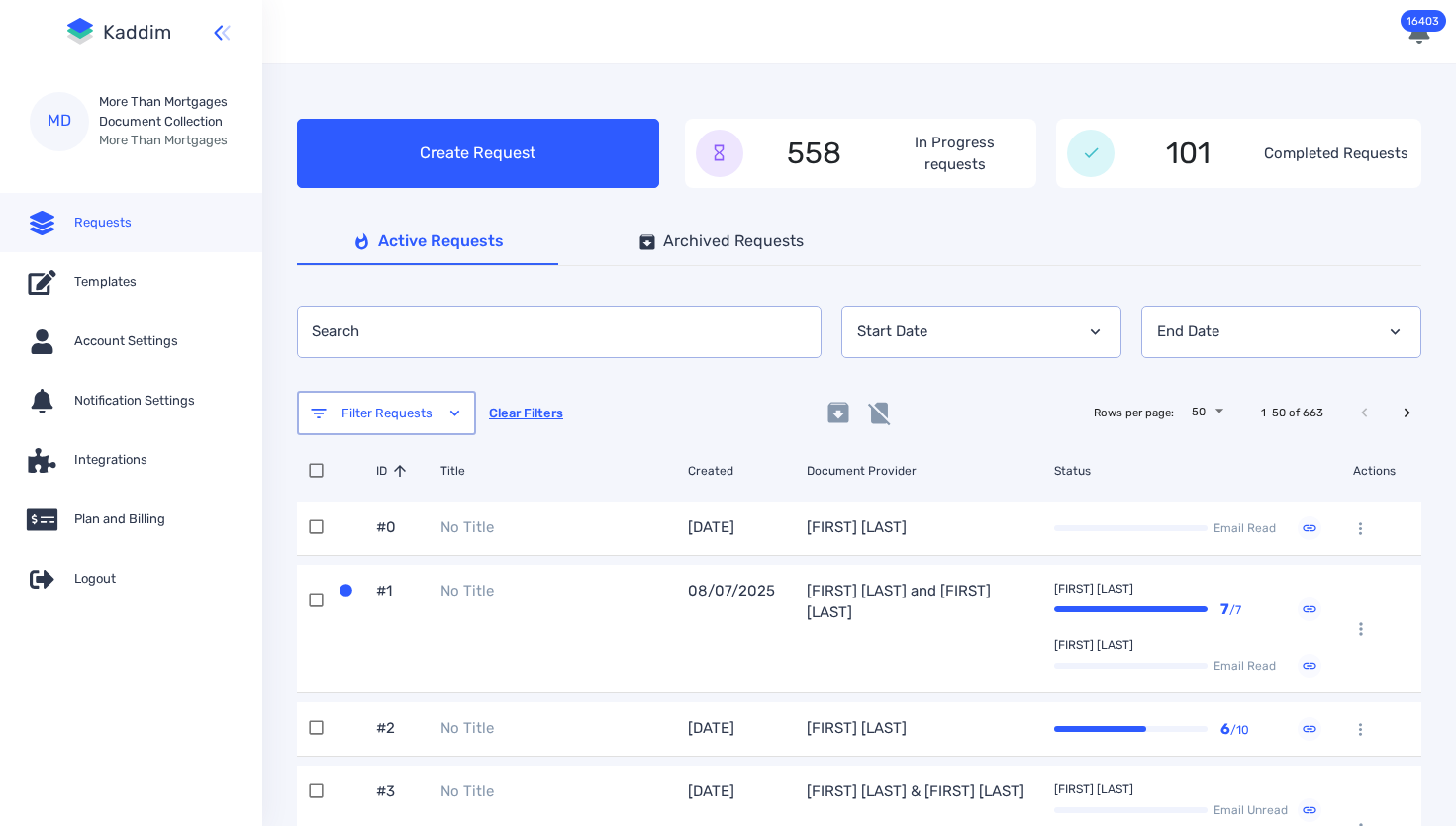 click on "Create Request 558 In Progress requests 558 In Progress requests 101 Completed Requests 101 Completed Requests Active Requests Archived Requests ​ ​ ​ Filter Requests Clear Filters 0 Selected Rows per page: 50 50 1-50 of 663 ID Title Created Document Provider Status Actions #0 No Title 09/07/2025 Carol Conway Carol Conway Email Read #1 No Title 08/07/2025 Richard  Habib & Fiona  Habib Richard  Habib 7 / 7 Fiona  Habib Email Read #2 No Title 07/07/2025 Michael Ye Michael Ye 6 / 10 #3 No Title 04/07/2025 Vera Walter-Allday & Gary Allday Vera Walter-Allday Email Unread Gary Allday Email Read #4 No Title 04/07/2025 Julie  Bojko Julie  Bojko Email Read #5 No Title 03/07/2025 Andrew  Edwards & Kate Edwards Andrew  Edwards 4 / 8 Kate Edwards Email Read #6 No Title 03/07/2025 Sarah  Ngieng & Samuel  Kong ho  Sarah  Ngieng Email Read Samuel  Kong ho  Email Read #7 No Title 01/07/2025 Hollie  Aerts & Phillip  Aerts Hollie  Aerts Email Read Phillip  Aerts Email Read #8 No Title 01/07/2025 Kathryn  North Email Read" at bounding box center (859, 3038) 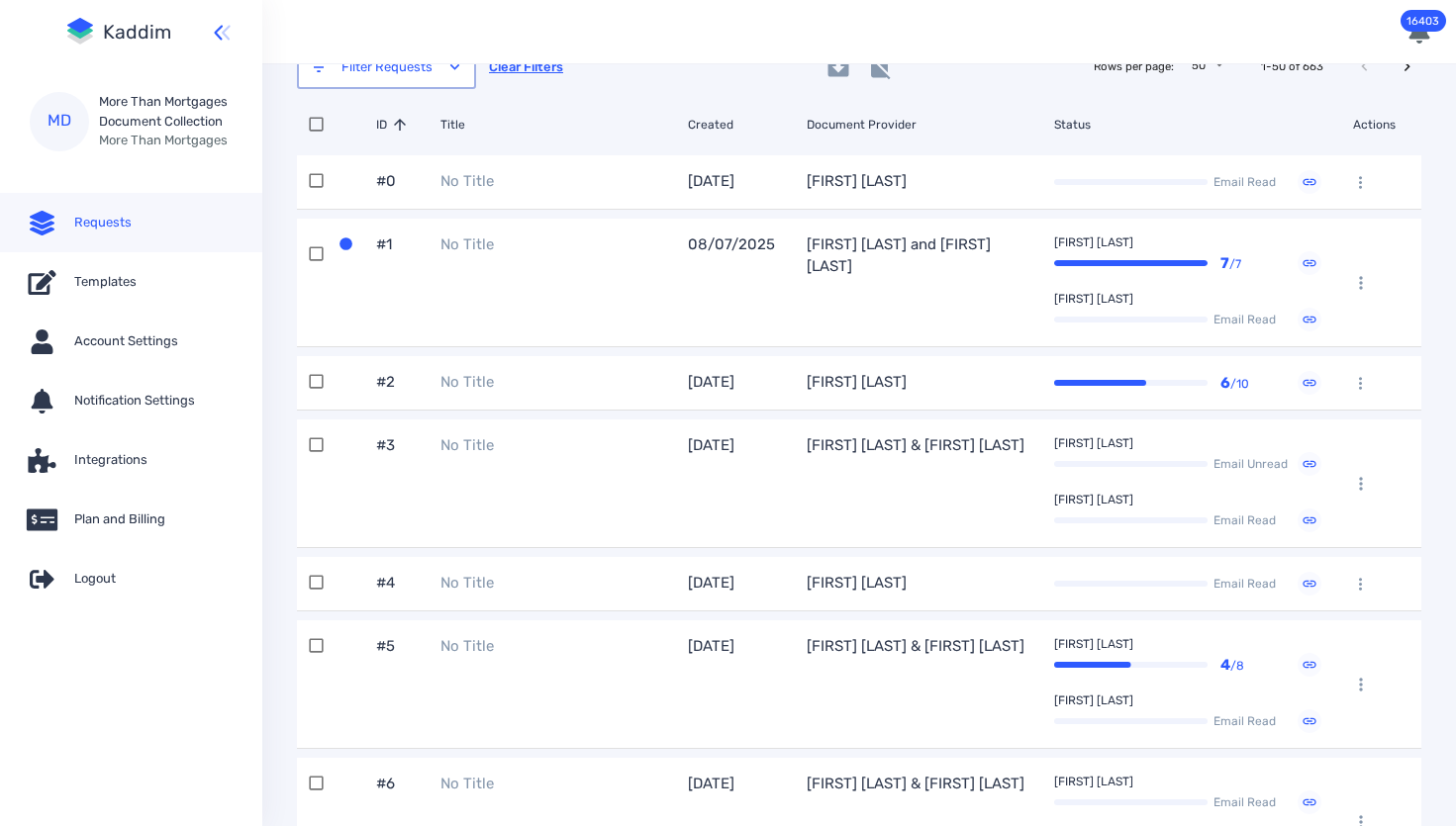 scroll, scrollTop: 0, scrollLeft: 0, axis: both 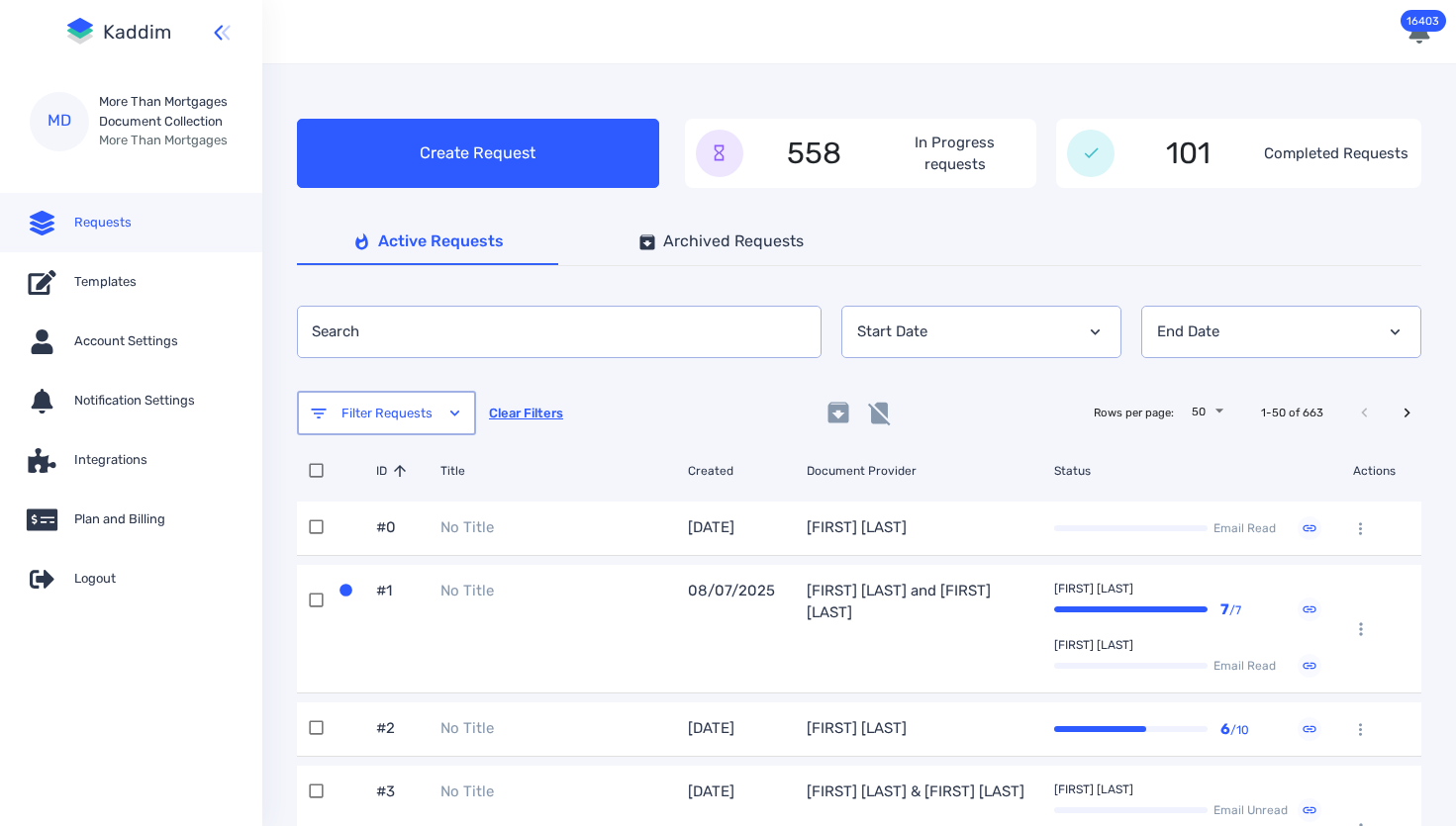 click at bounding box center [552, 331] 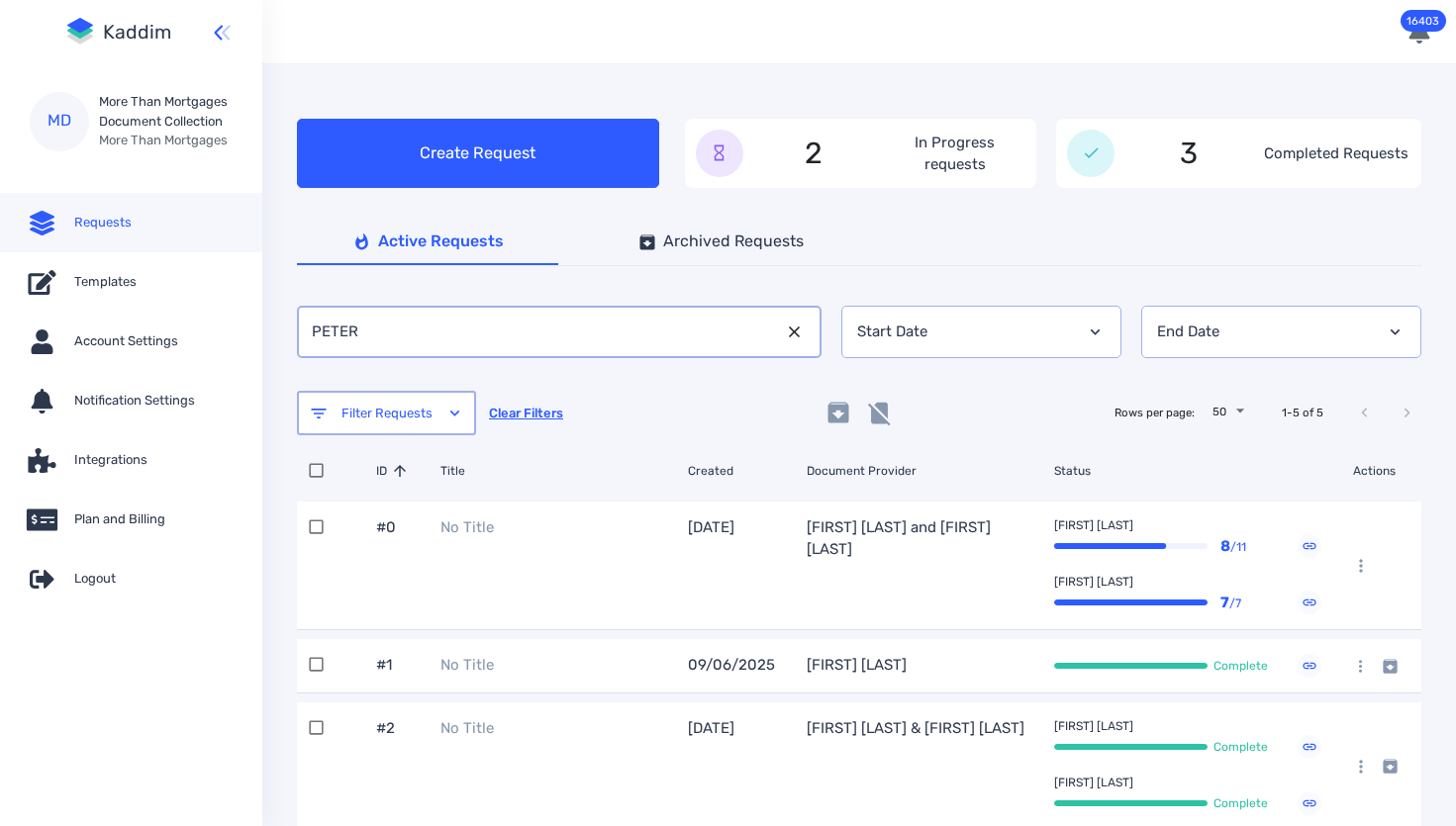 type on "PETER" 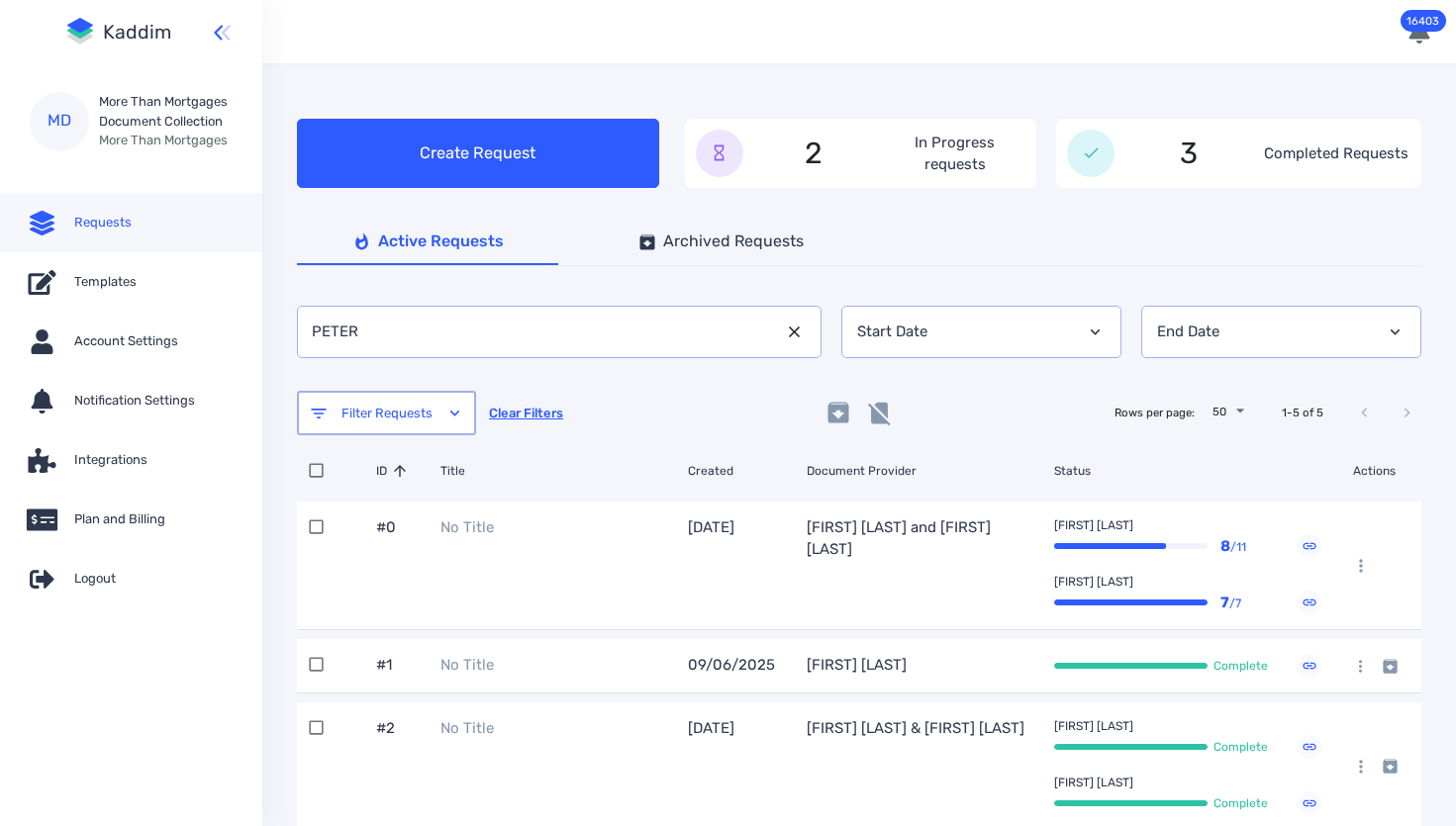 click on "Peter  Lee & Leigh  Nind" at bounding box center (916, 565) 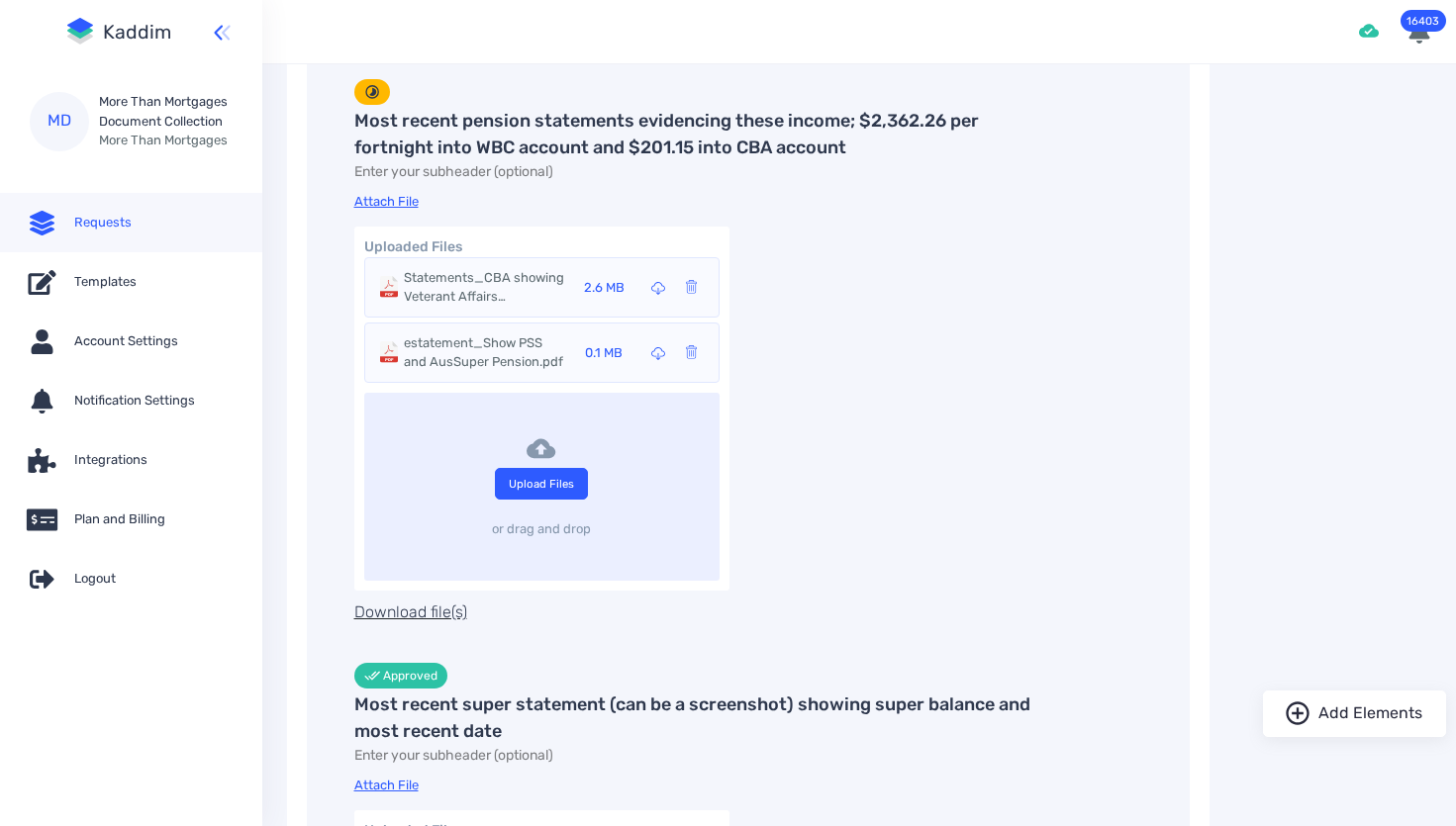 scroll, scrollTop: 5524, scrollLeft: 0, axis: vertical 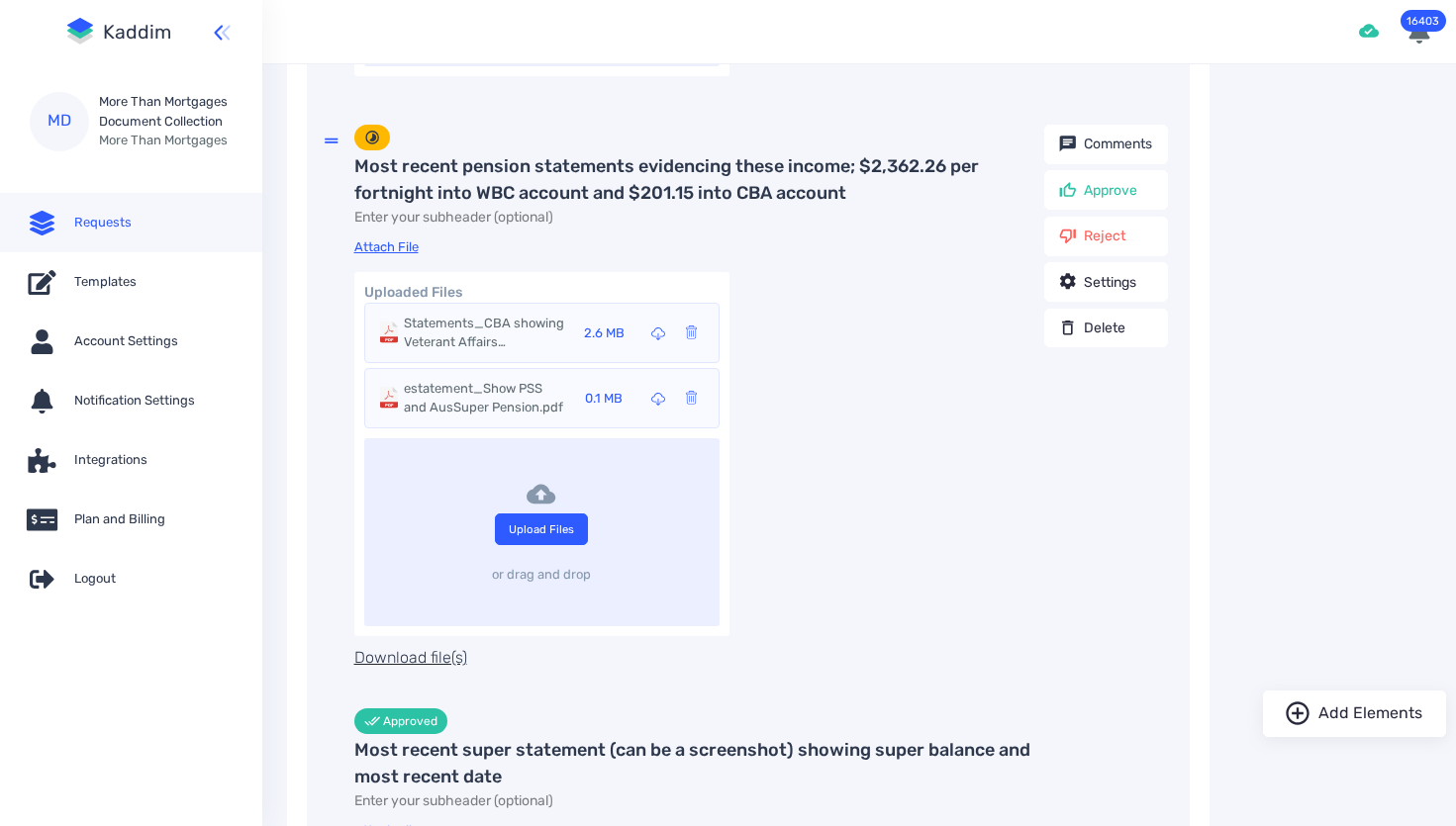 click at bounding box center [658, 333] 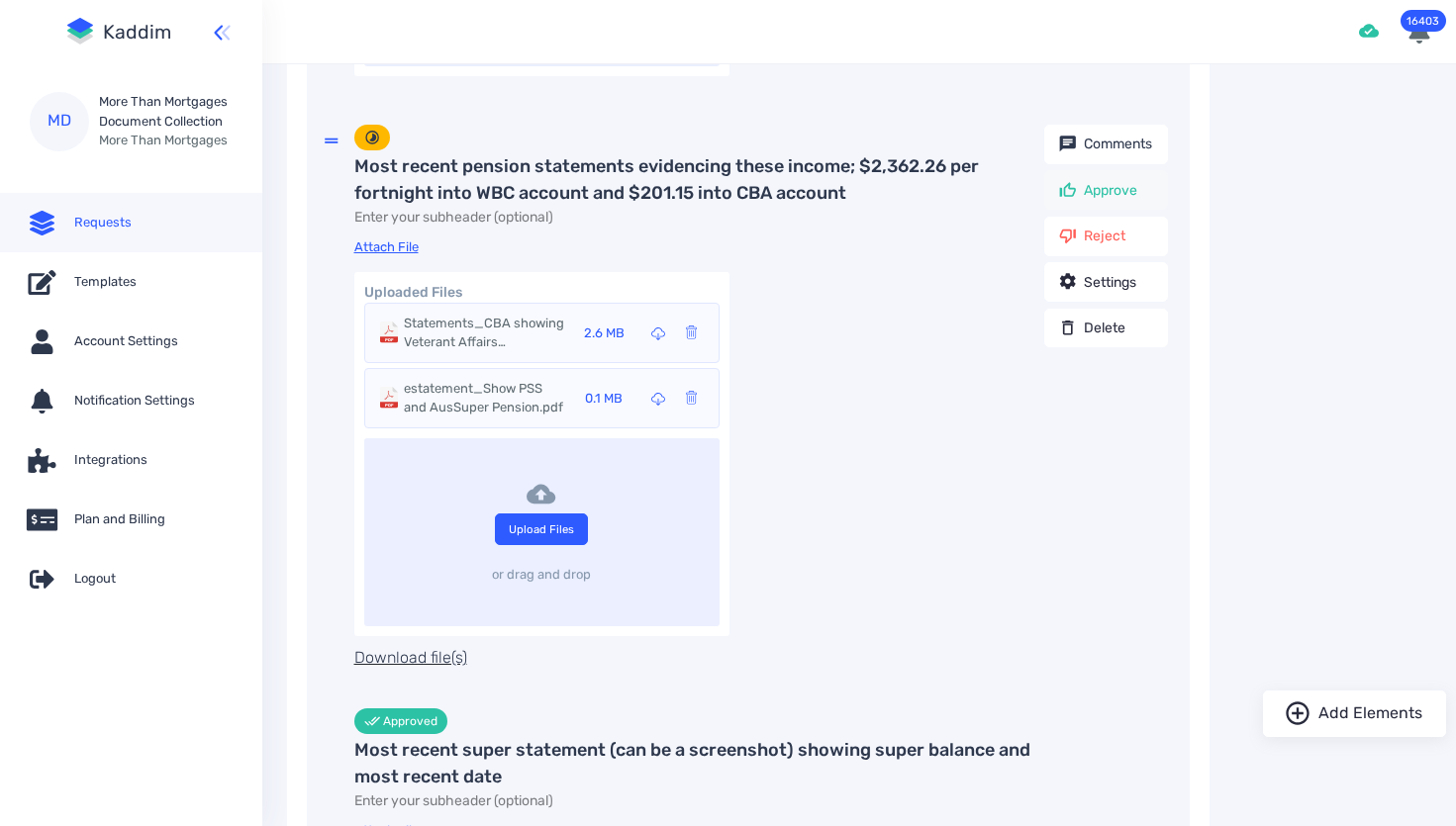 click on "Approve" at bounding box center [1111, 190] 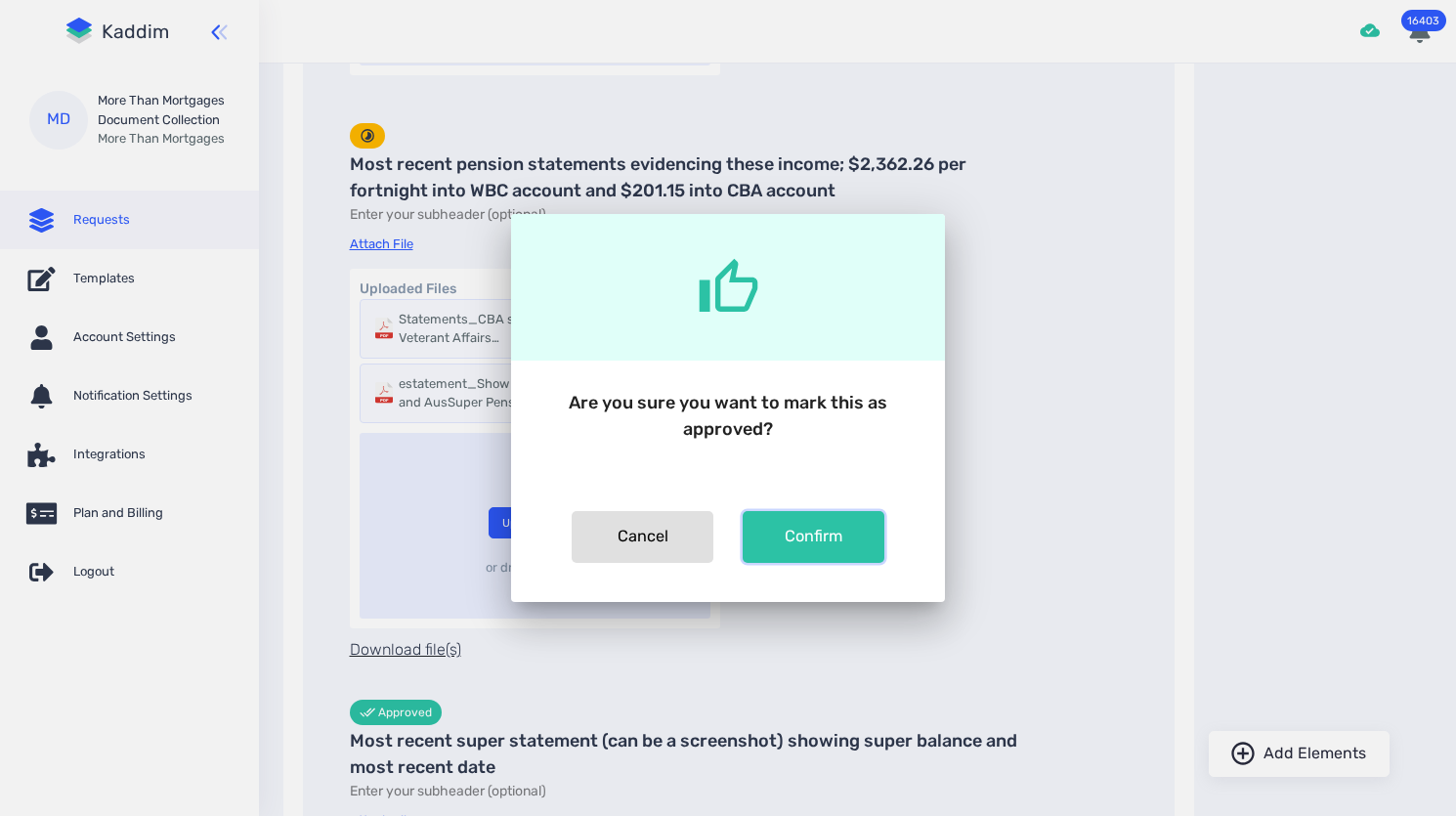 click on "Confirm" at bounding box center (642, 537) 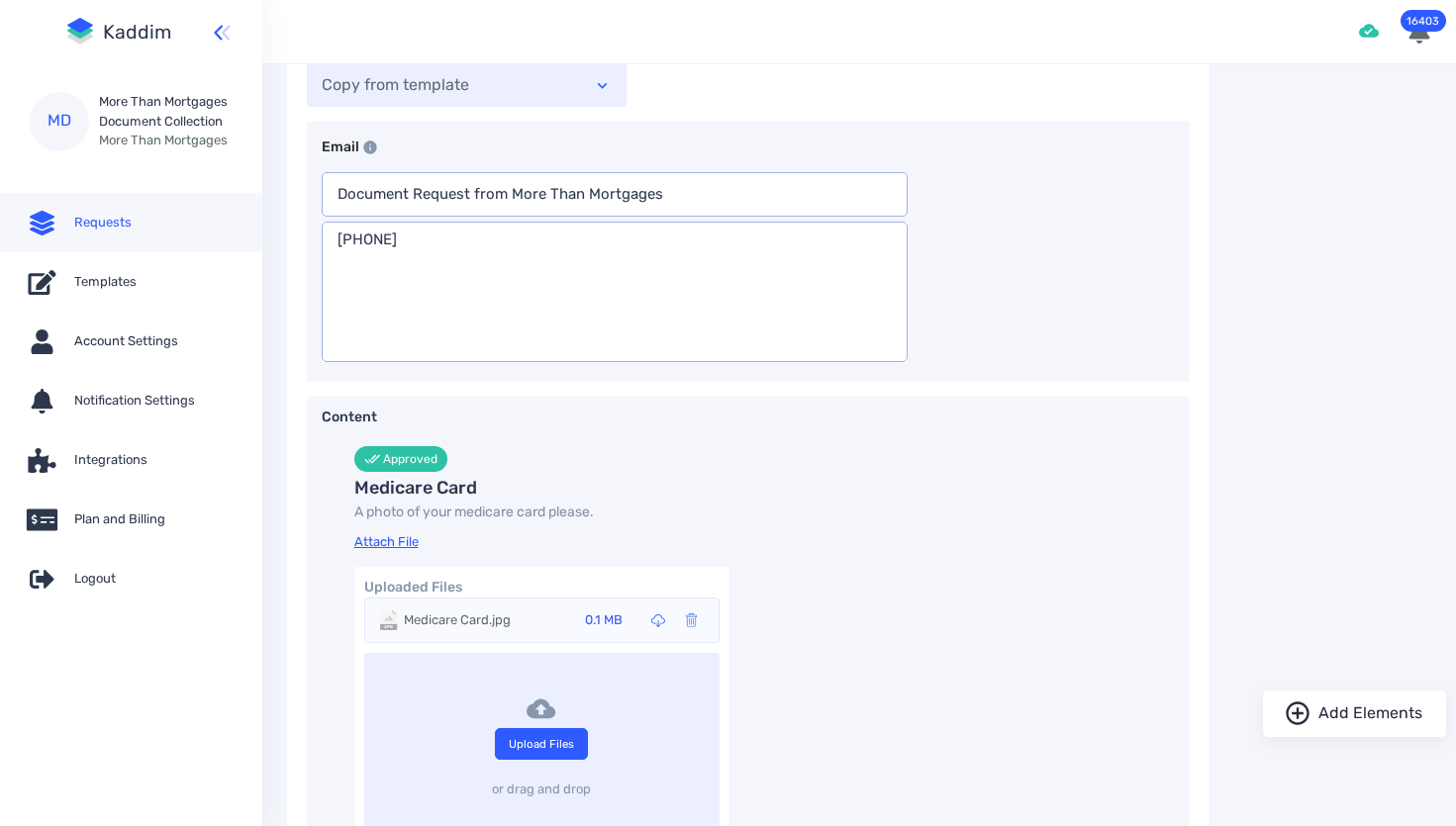scroll, scrollTop: 0, scrollLeft: 0, axis: both 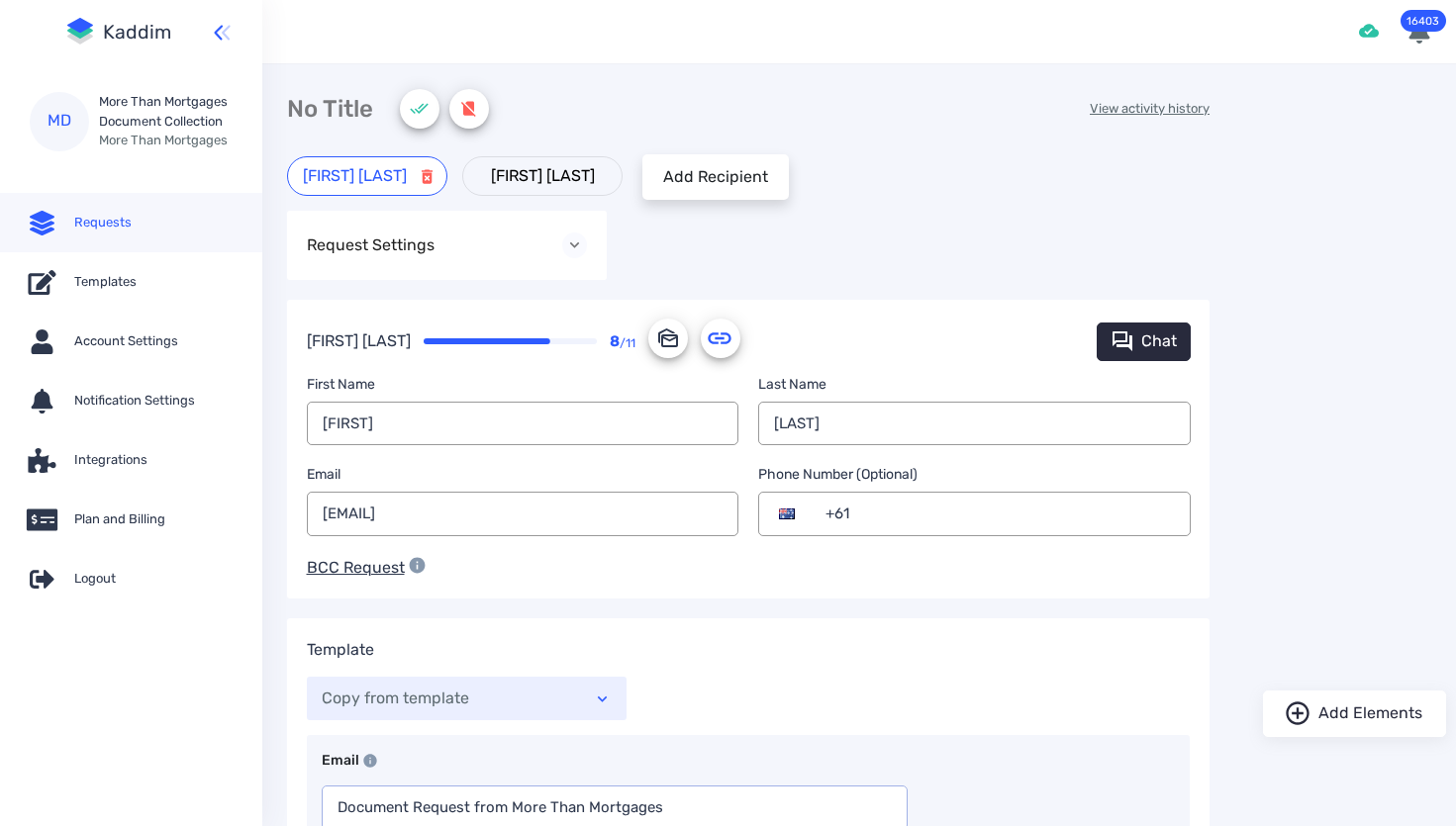 click on "Leigh  Nind" at bounding box center (542, 176) 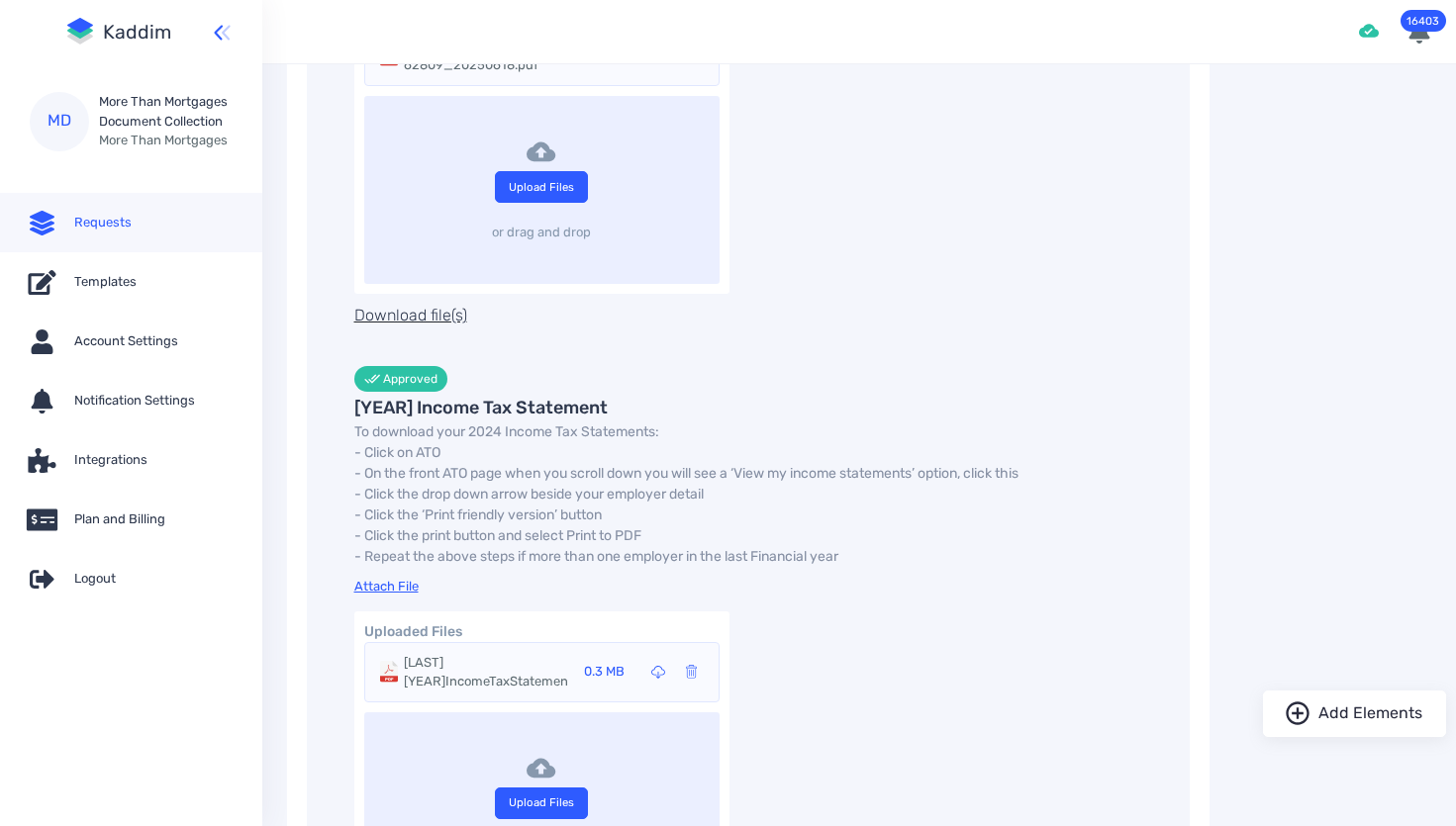 scroll, scrollTop: 4300, scrollLeft: 0, axis: vertical 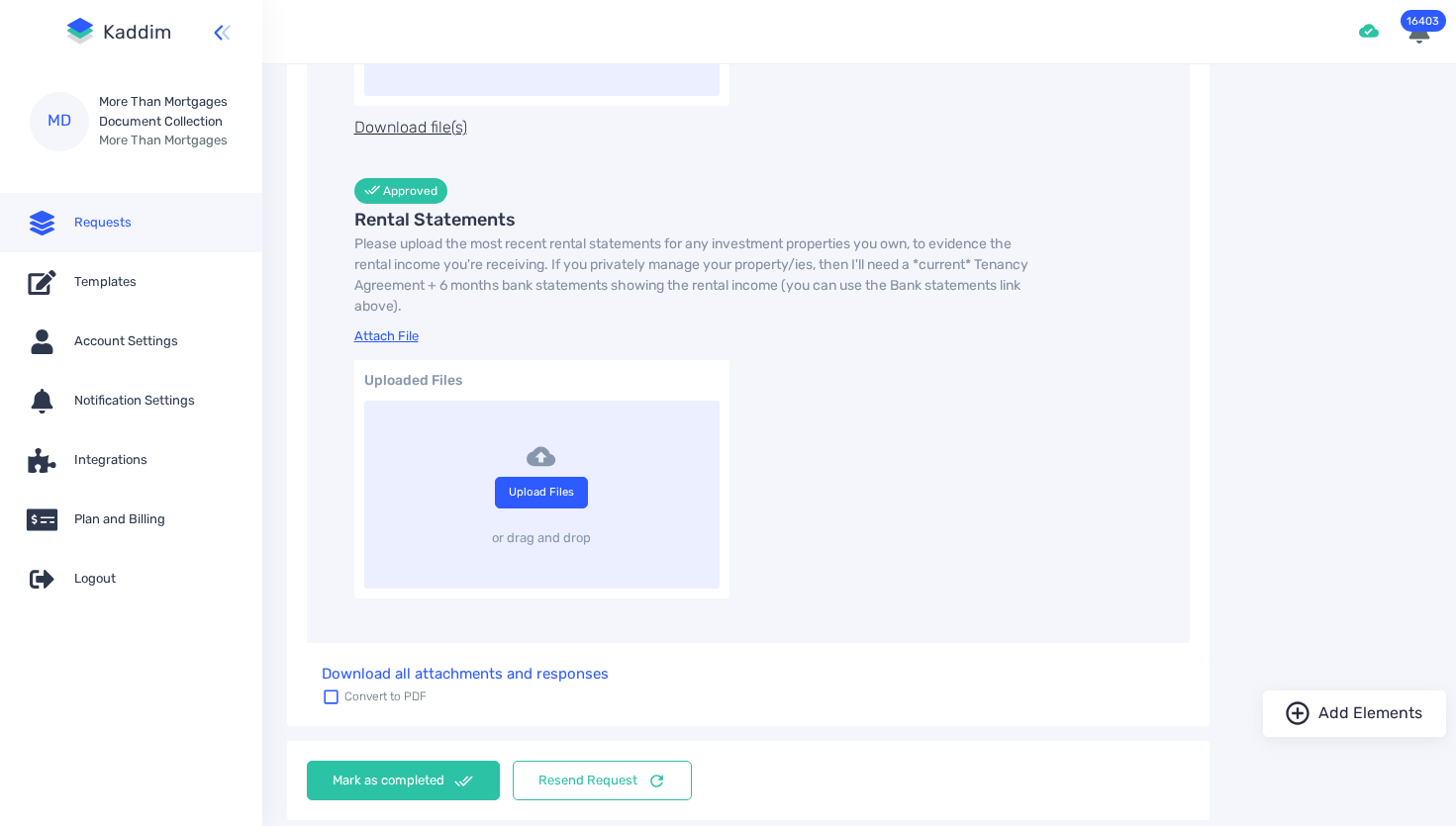 click on "Kaddim" at bounding box center (137, 32) 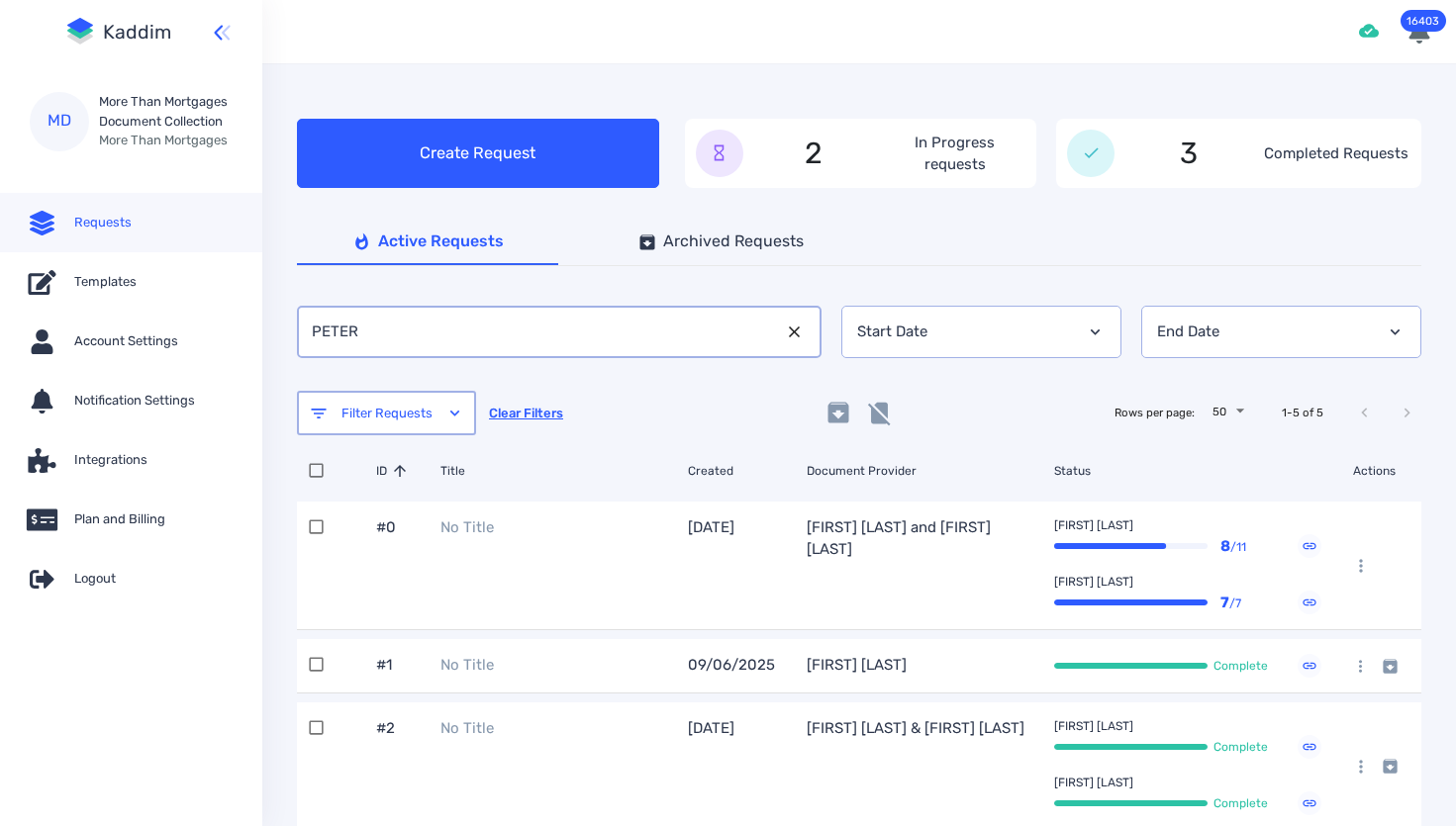drag, startPoint x: 435, startPoint y: 331, endPoint x: 275, endPoint y: 327, distance: 160.04999 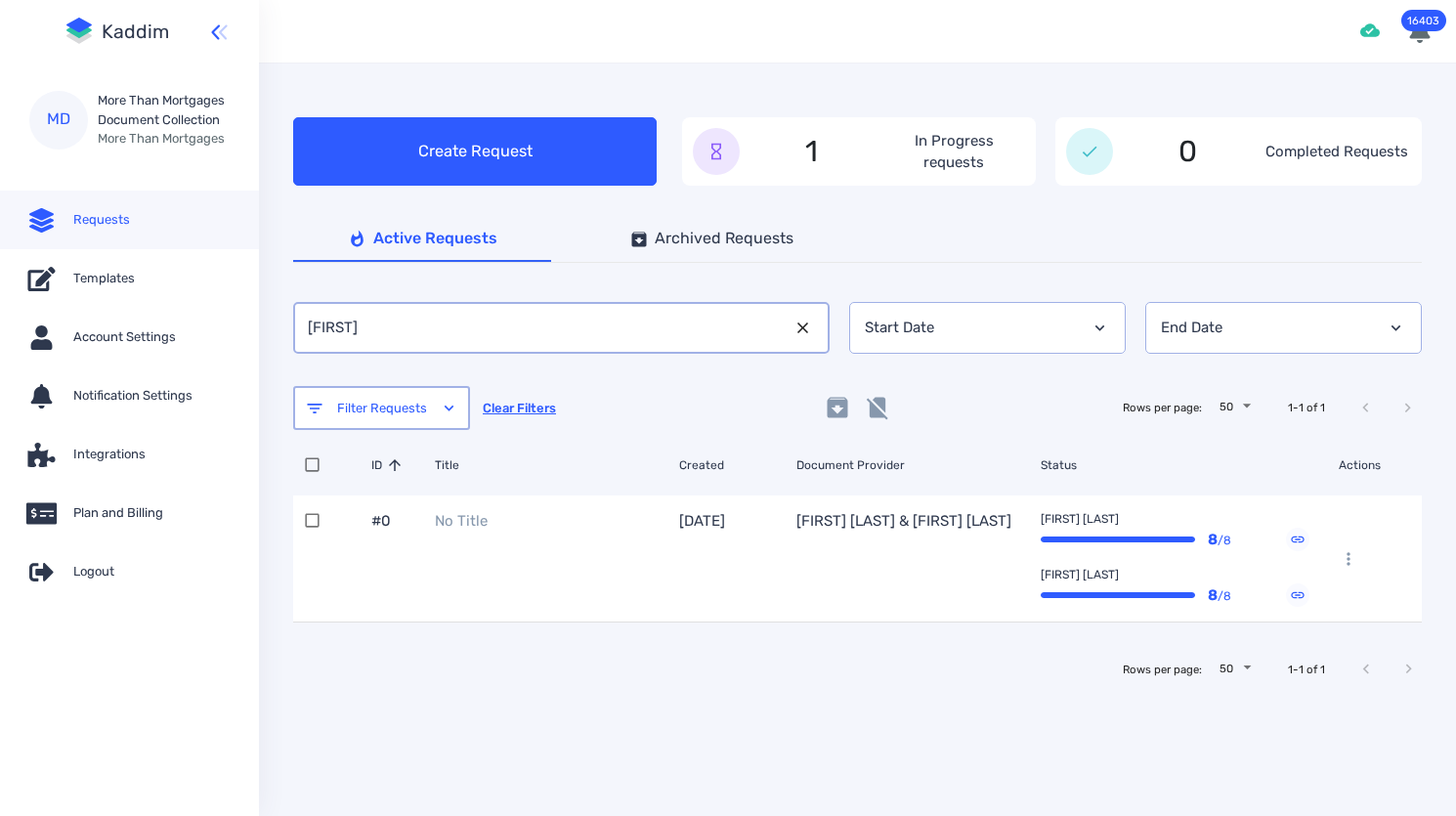 type on "muna" 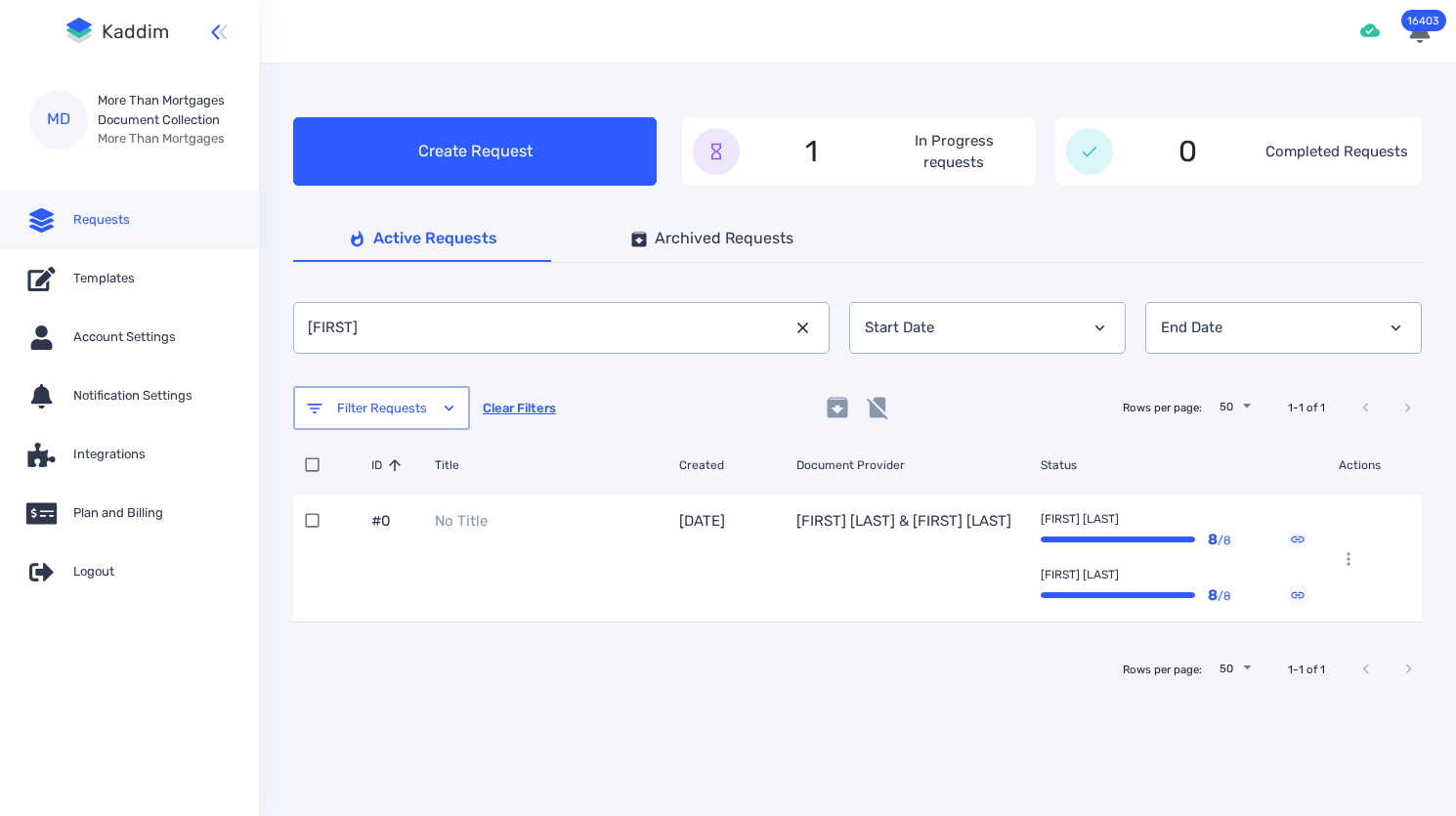 click on "Muna  Adhikaria & Chiran  Katuwal" at bounding box center (904, 558) 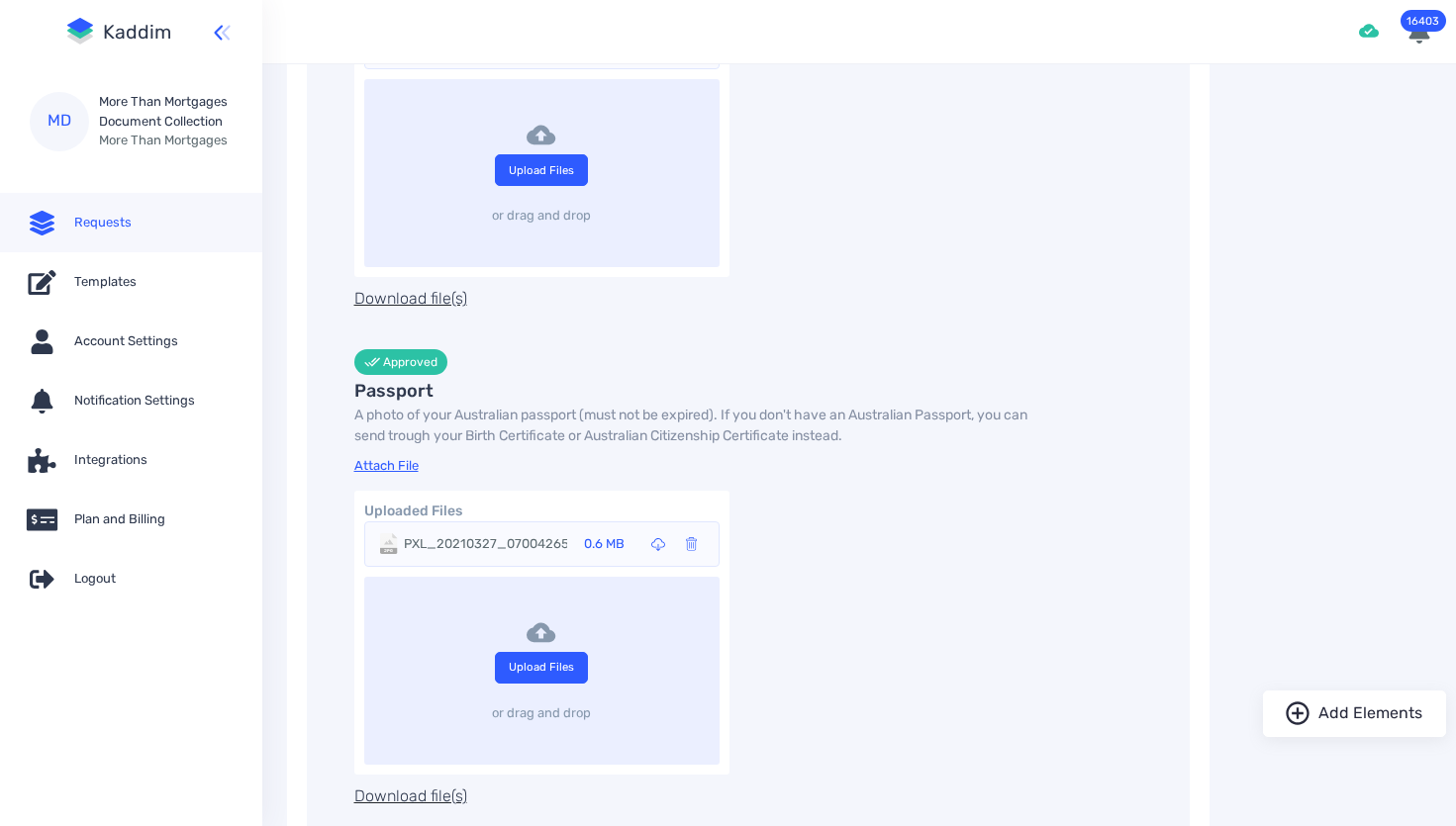 scroll, scrollTop: 0, scrollLeft: 0, axis: both 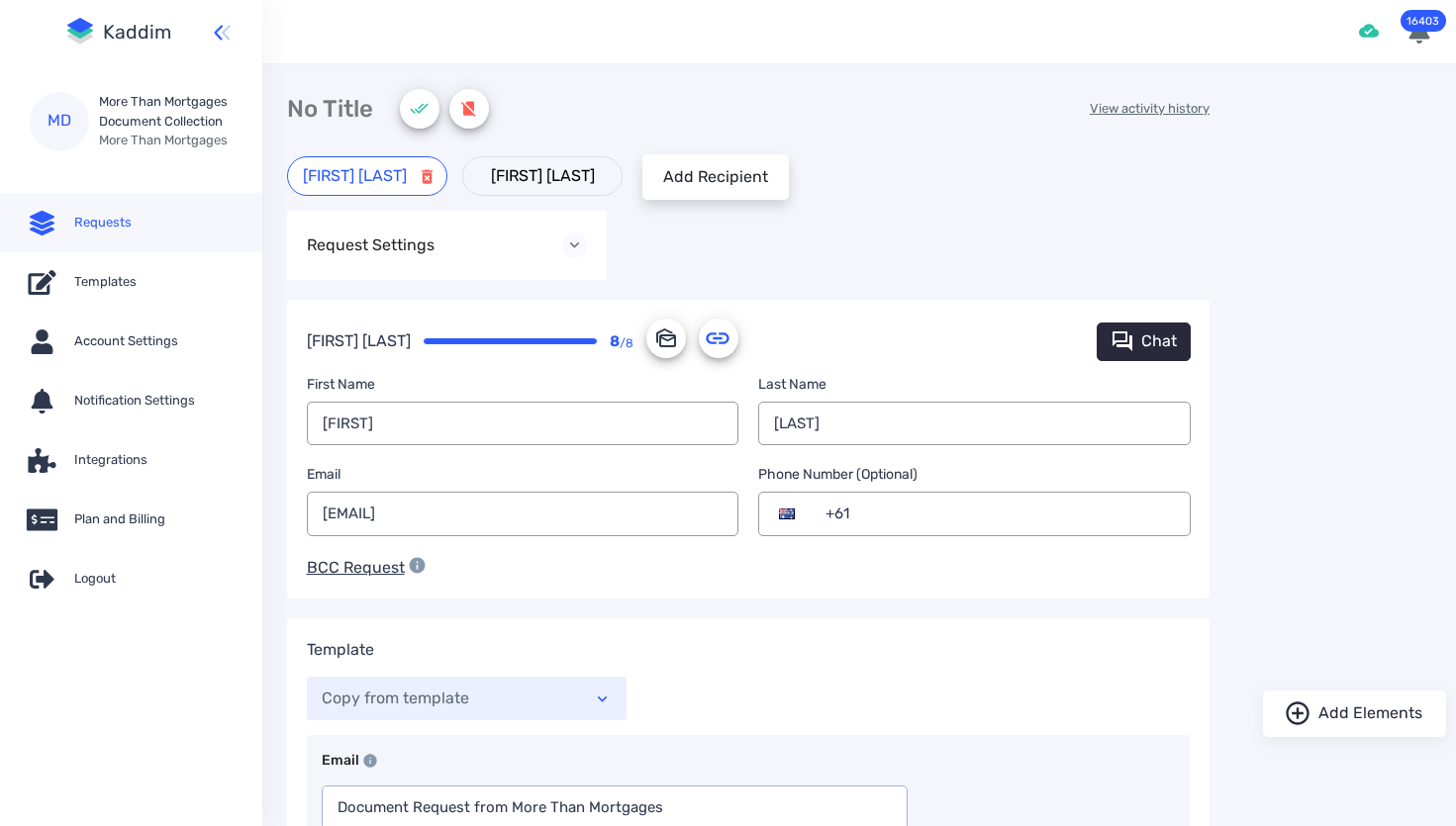 click on "Chiran  Katuwal" at bounding box center (542, 176) 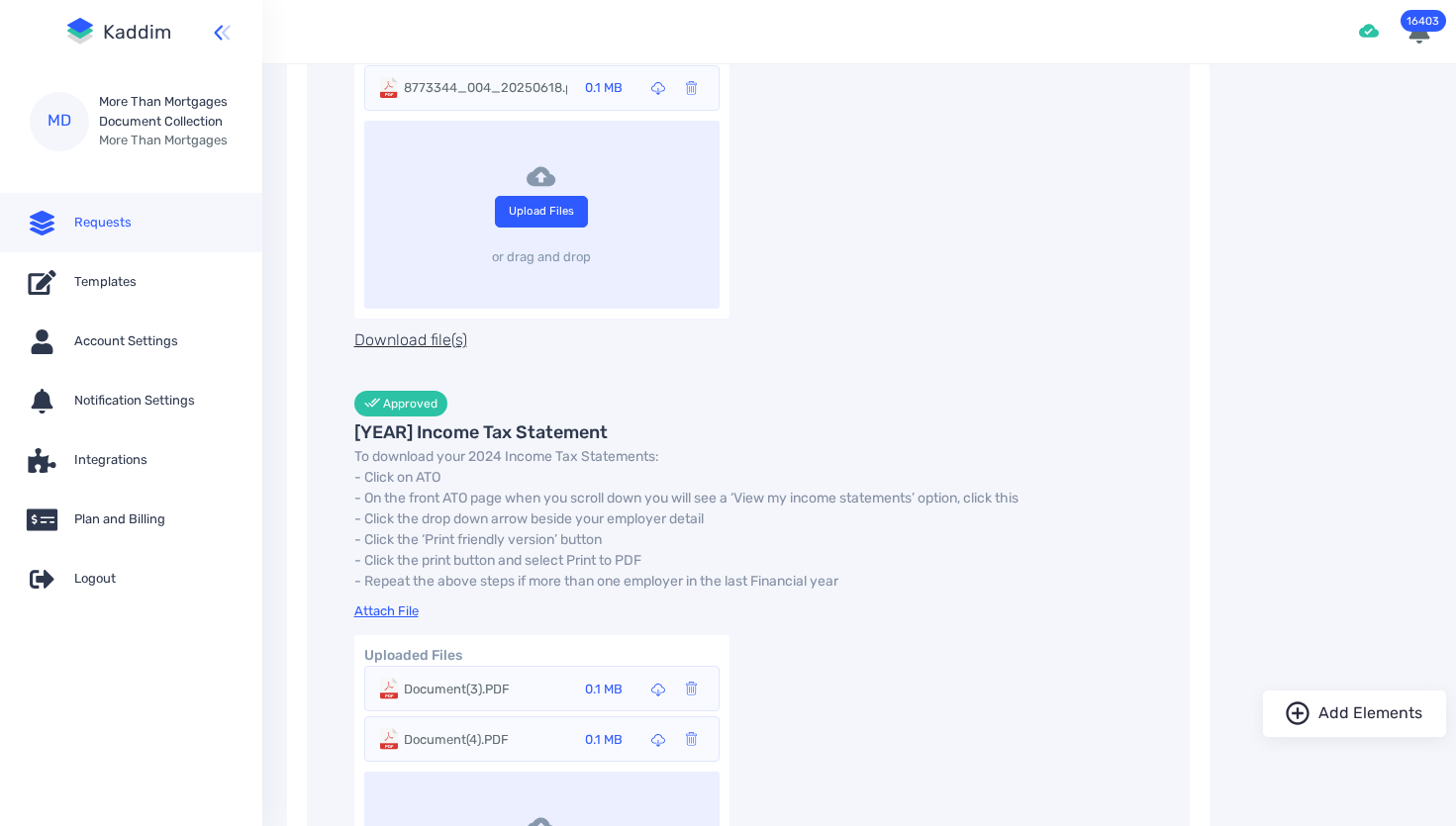 scroll, scrollTop: 4818, scrollLeft: 0, axis: vertical 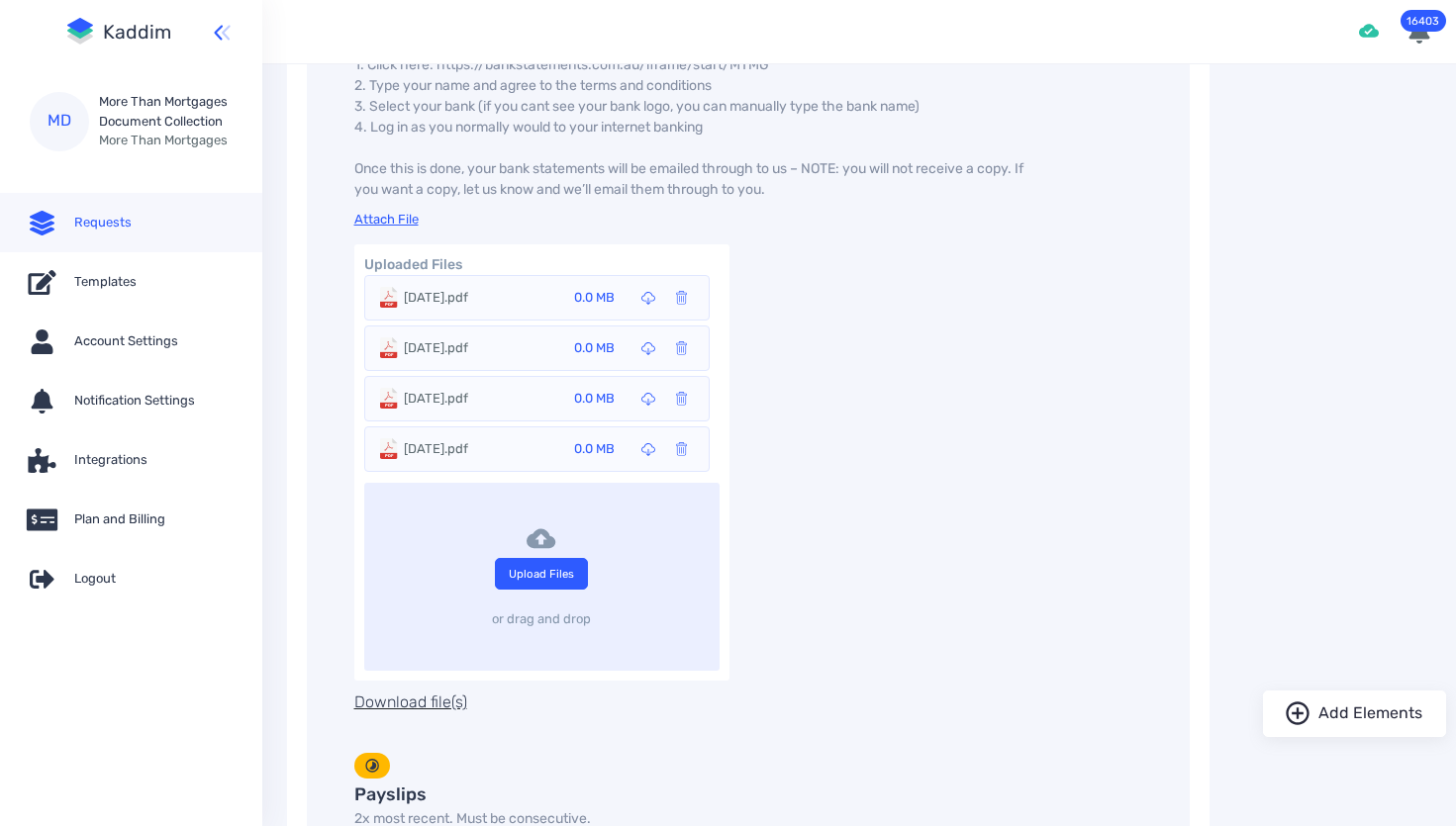 drag, startPoint x: 1000, startPoint y: 686, endPoint x: 888, endPoint y: 667, distance: 113.60018 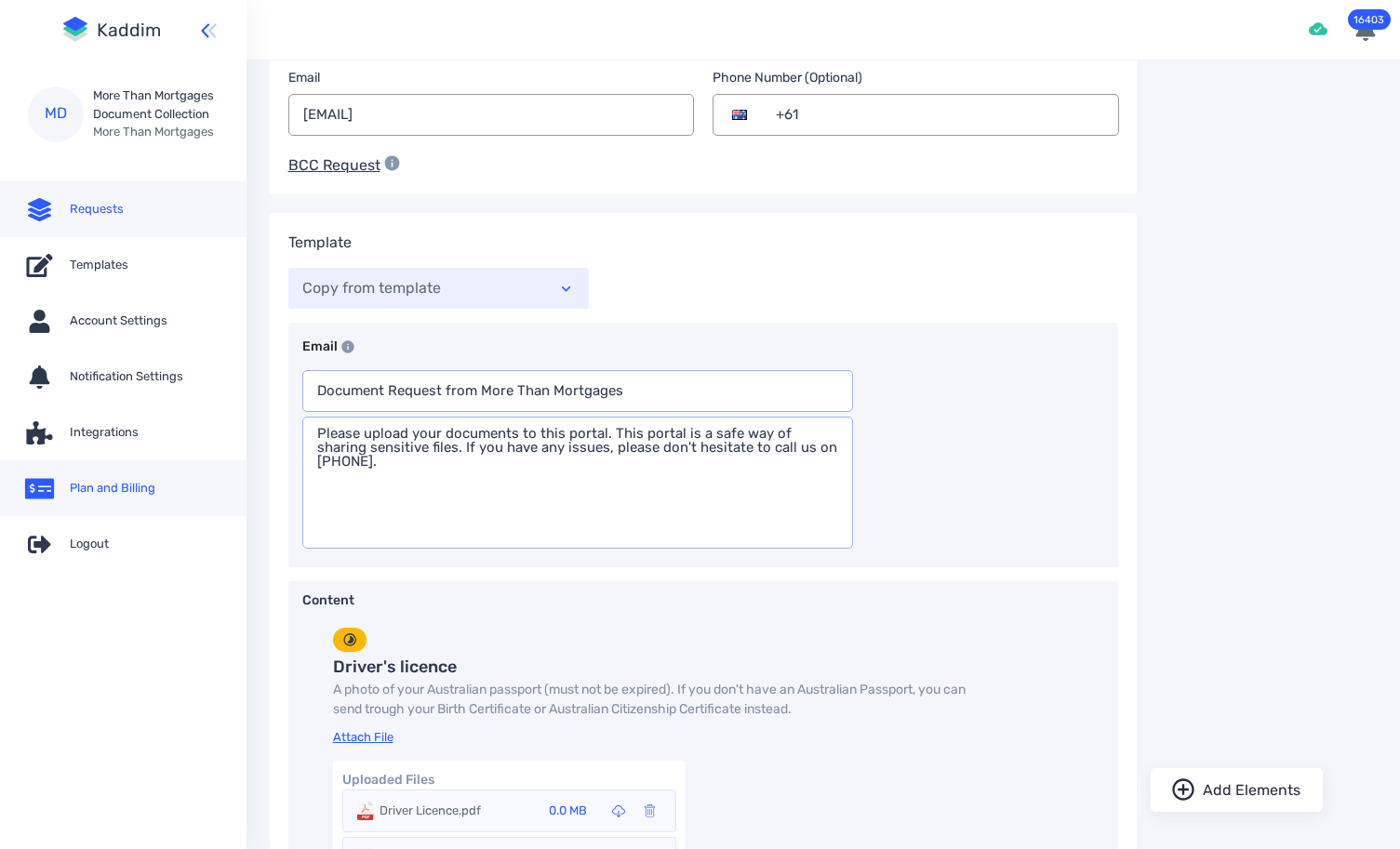 scroll, scrollTop: 650, scrollLeft: 0, axis: vertical 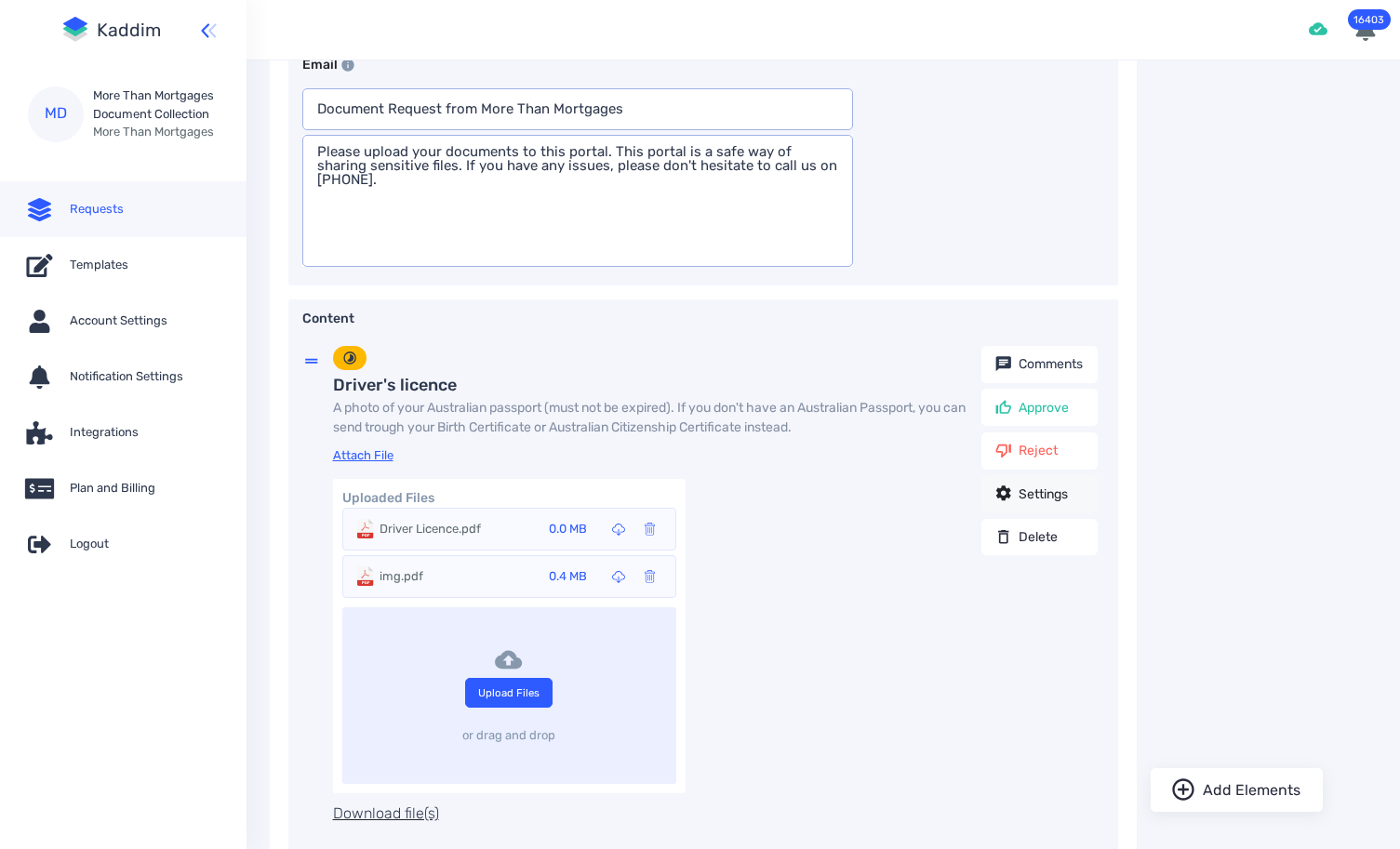 click on "settings Settings" at bounding box center [1039, 494] 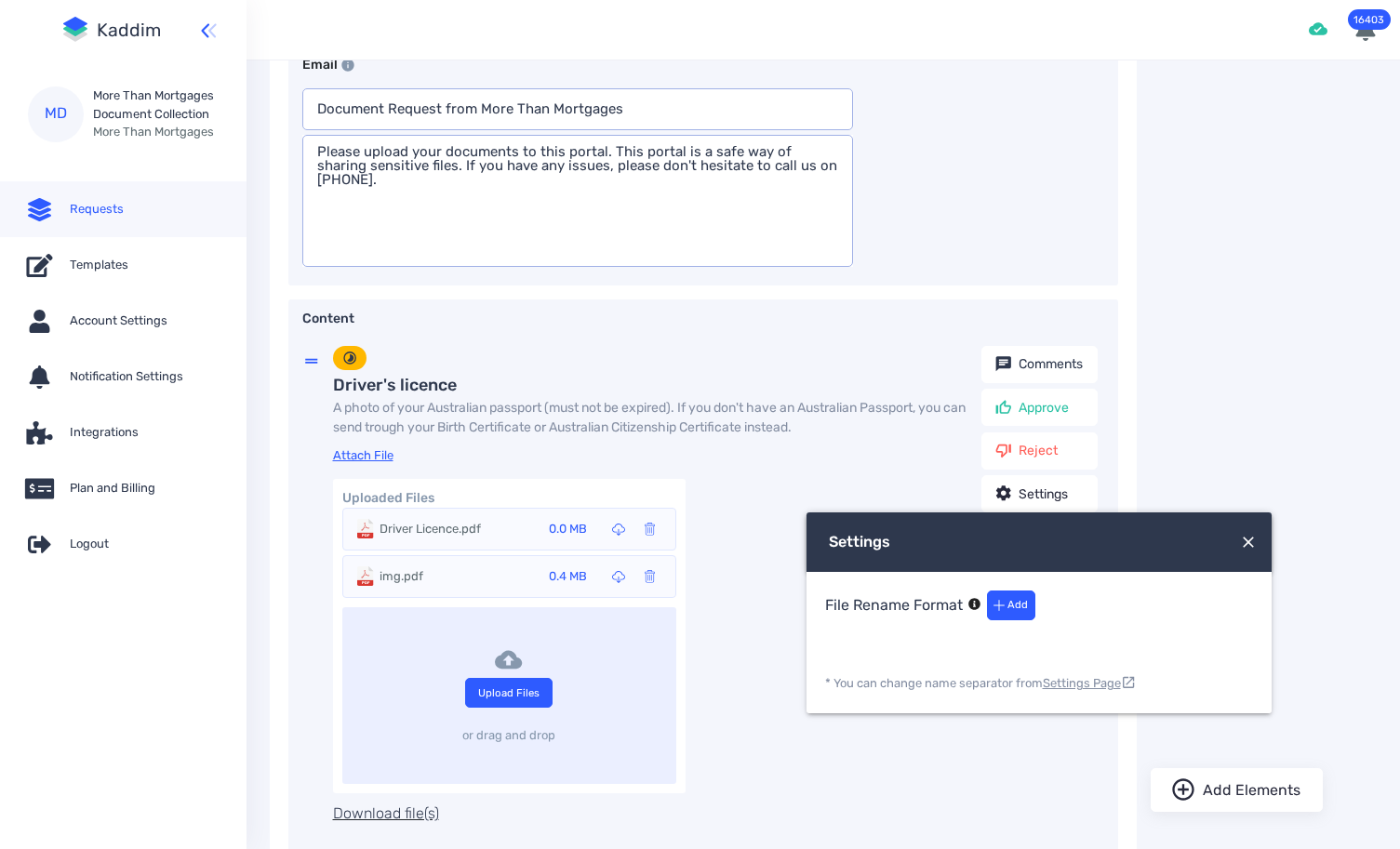 click at bounding box center [1248, 542] 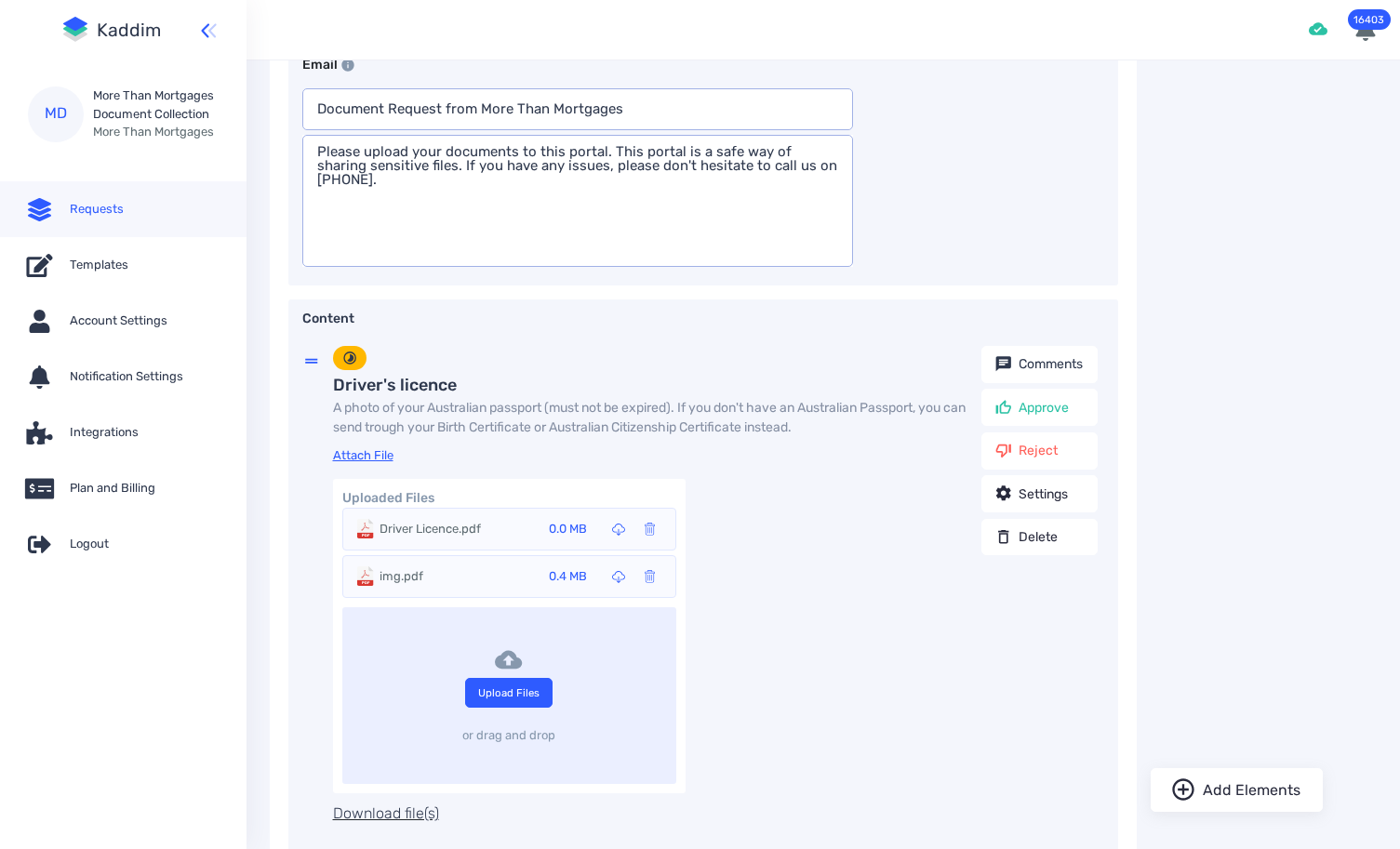 click on "Driver Licence.pdf" at bounding box center (430, 529) 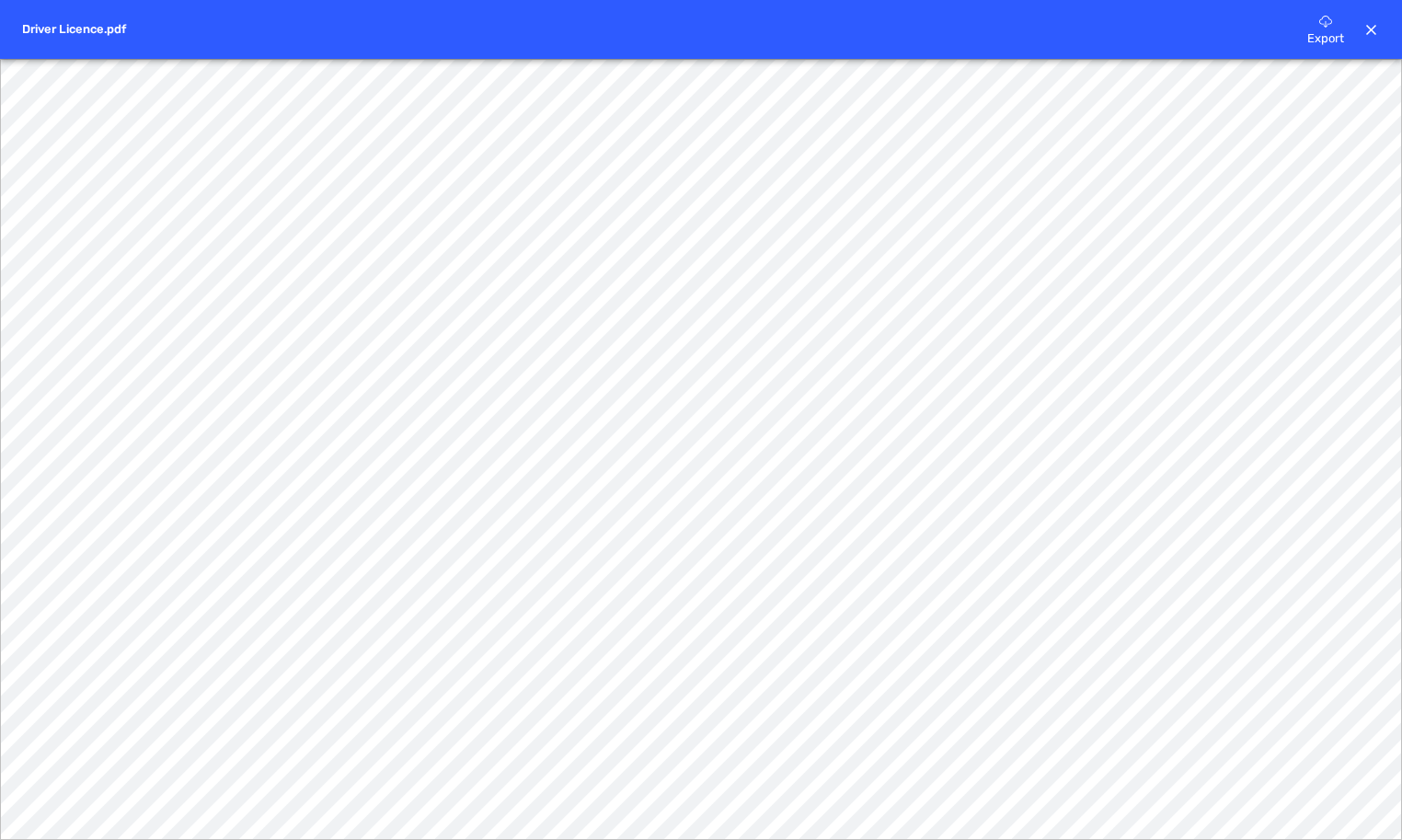 click at bounding box center (1372, 30) 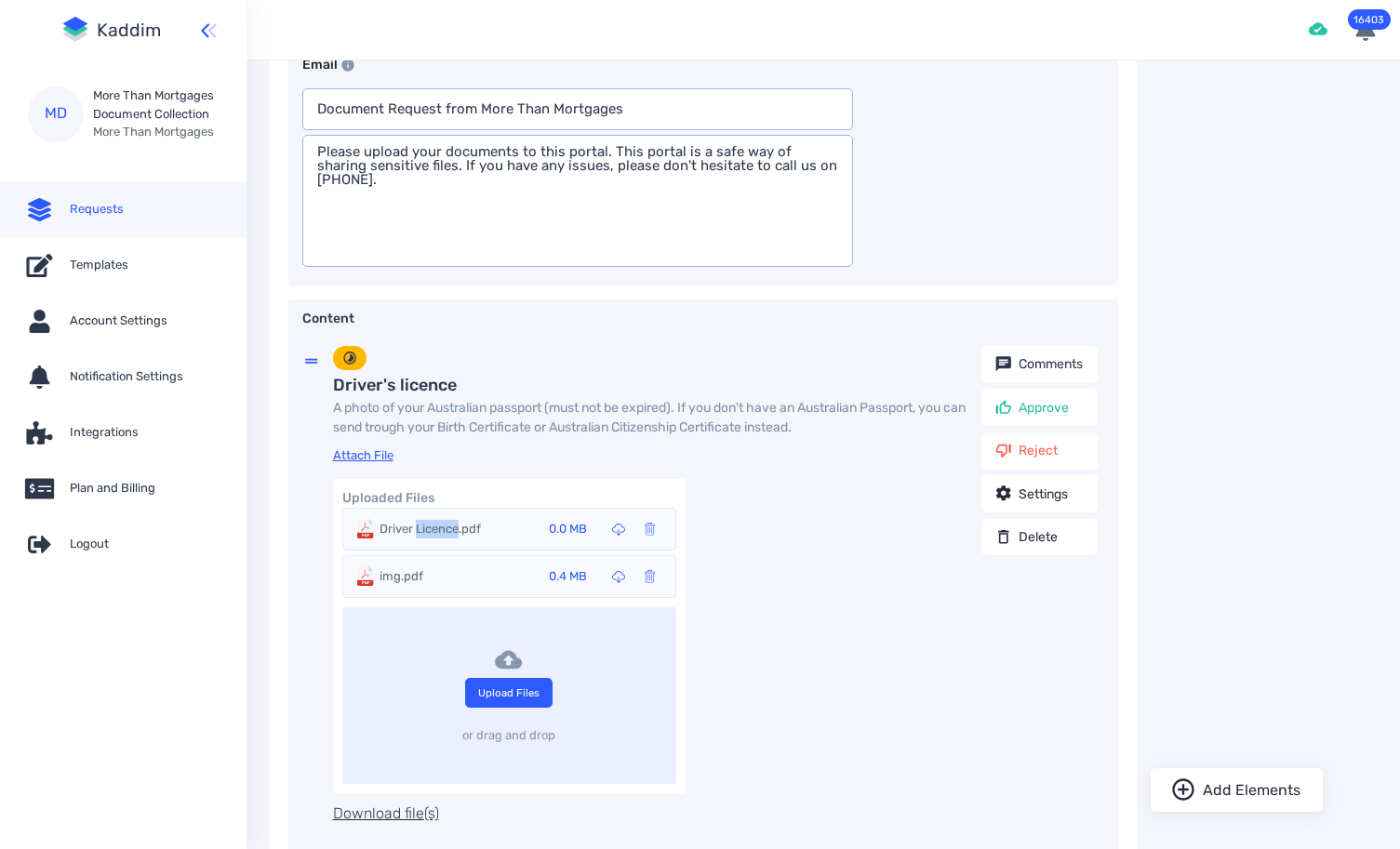 click on "img.pdf 0.4 MB" at bounding box center (520, 529) 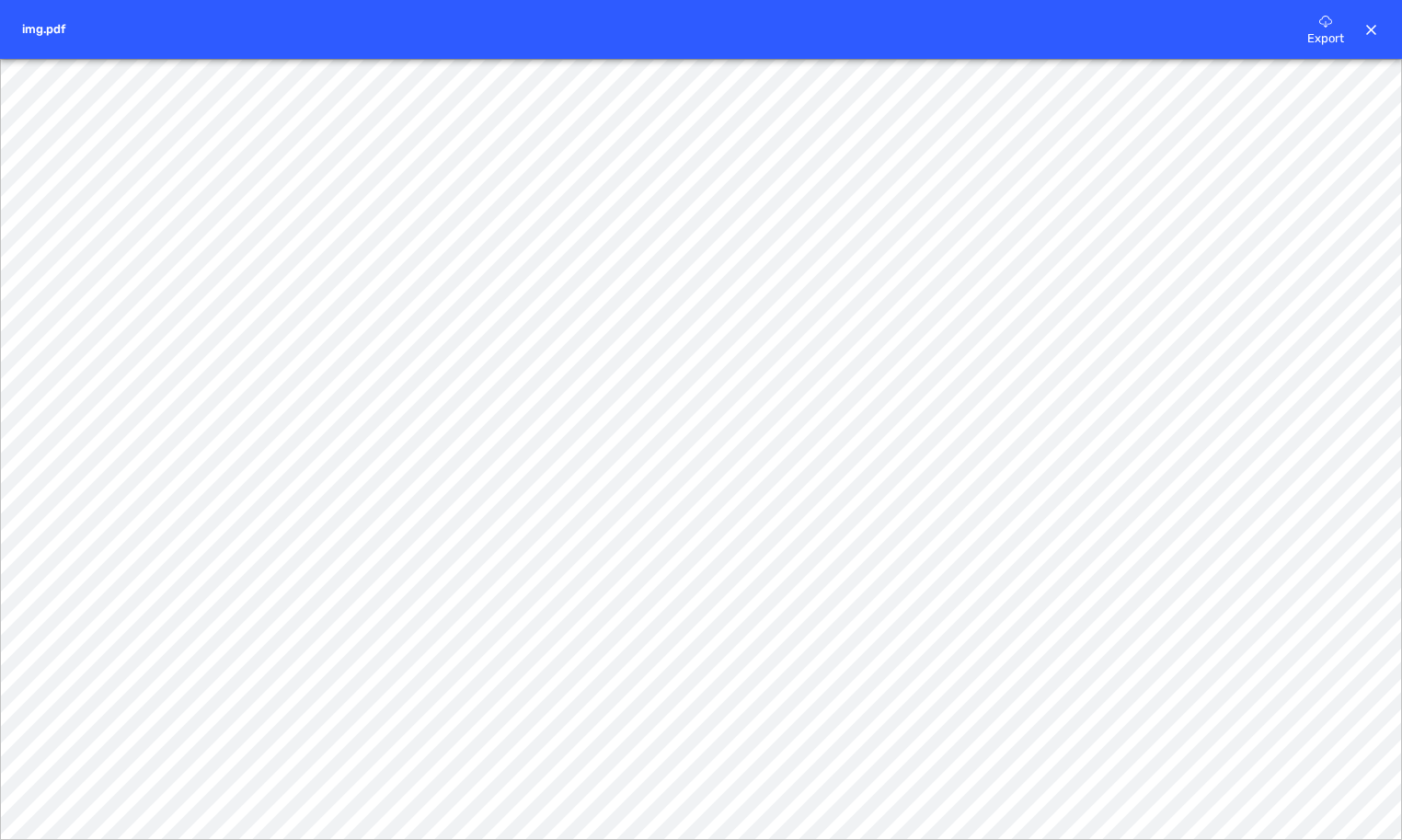 click at bounding box center [1372, 30] 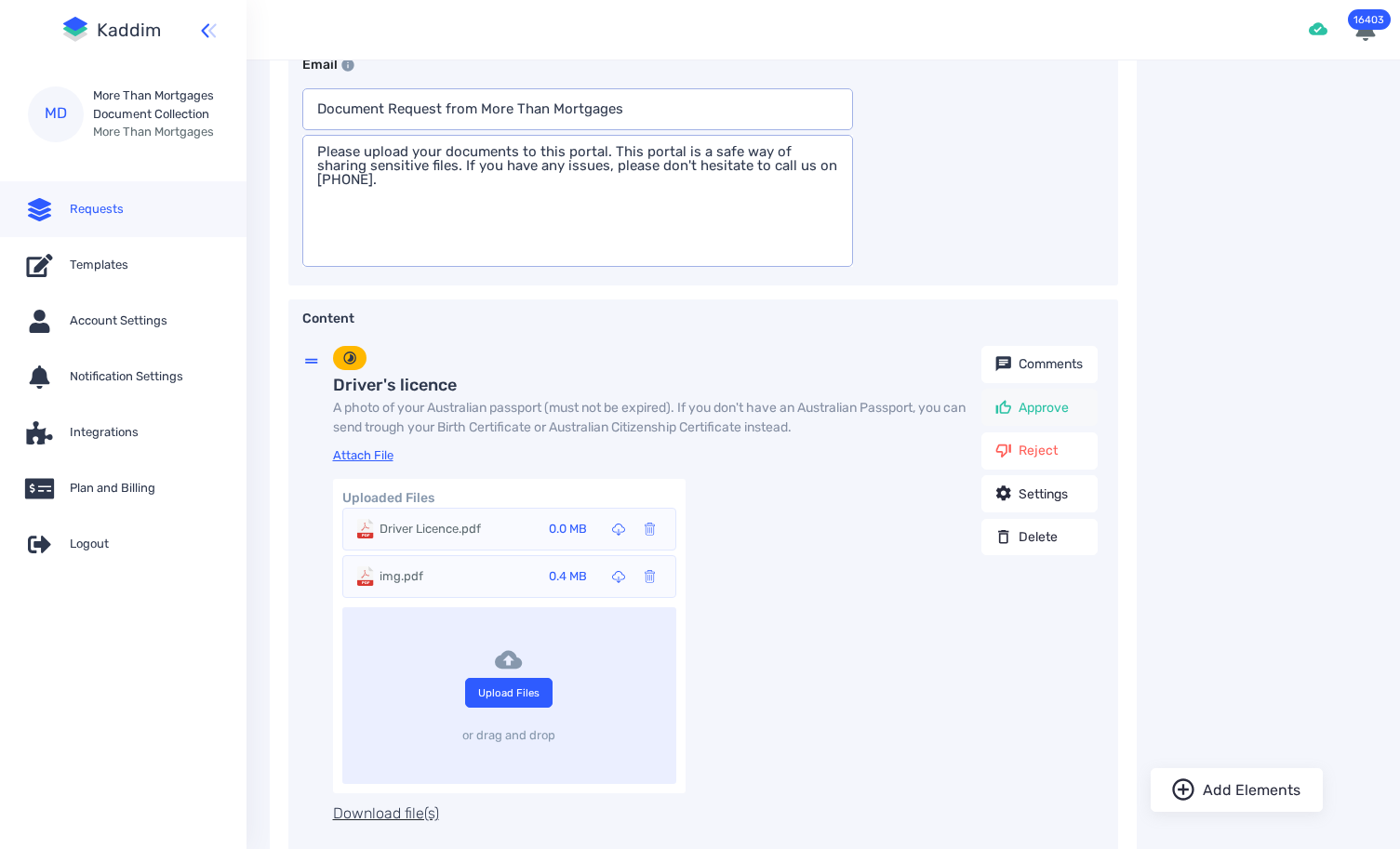 click on "Approve" at bounding box center (1044, 407) 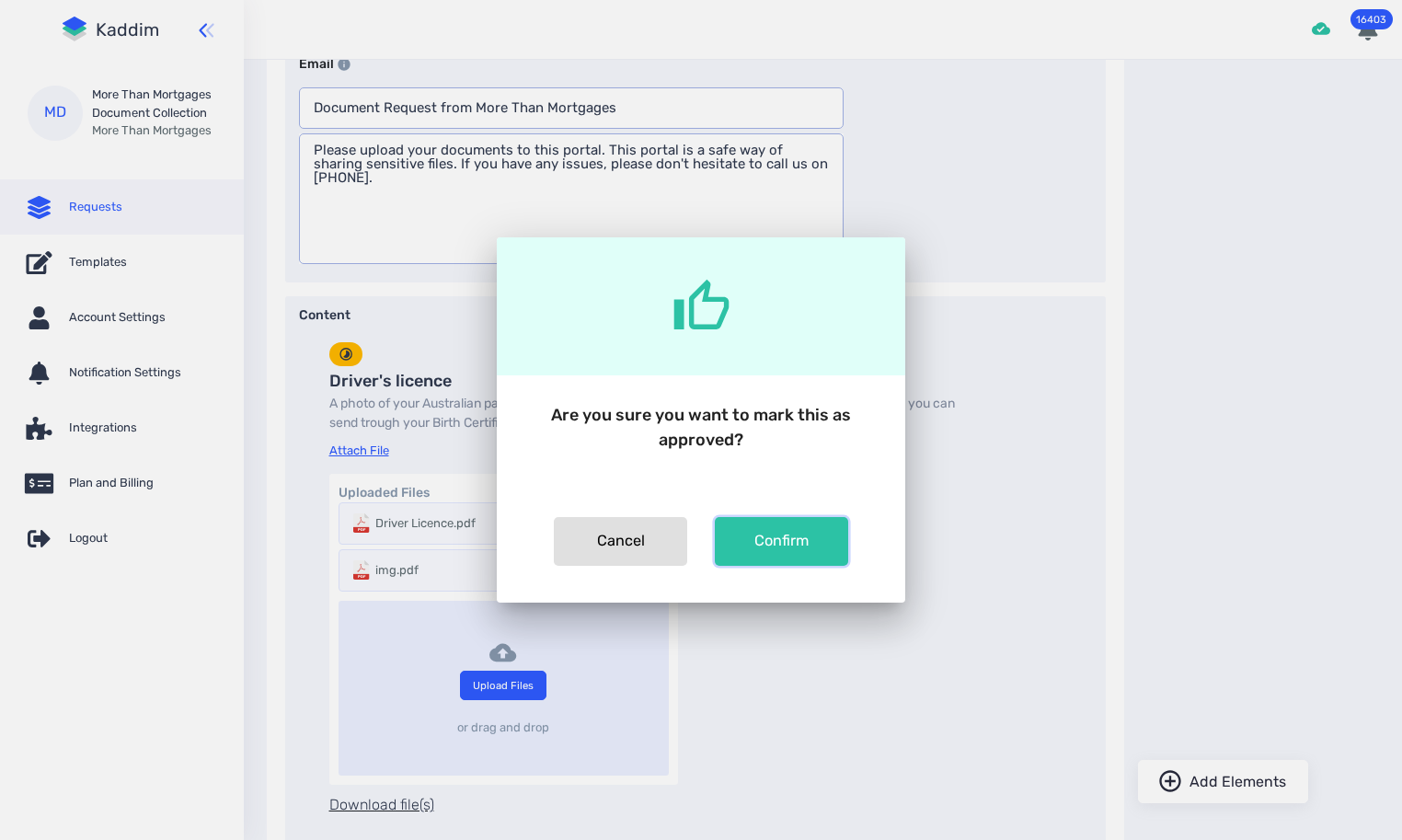 click on "Confirm" at bounding box center (620, 541) 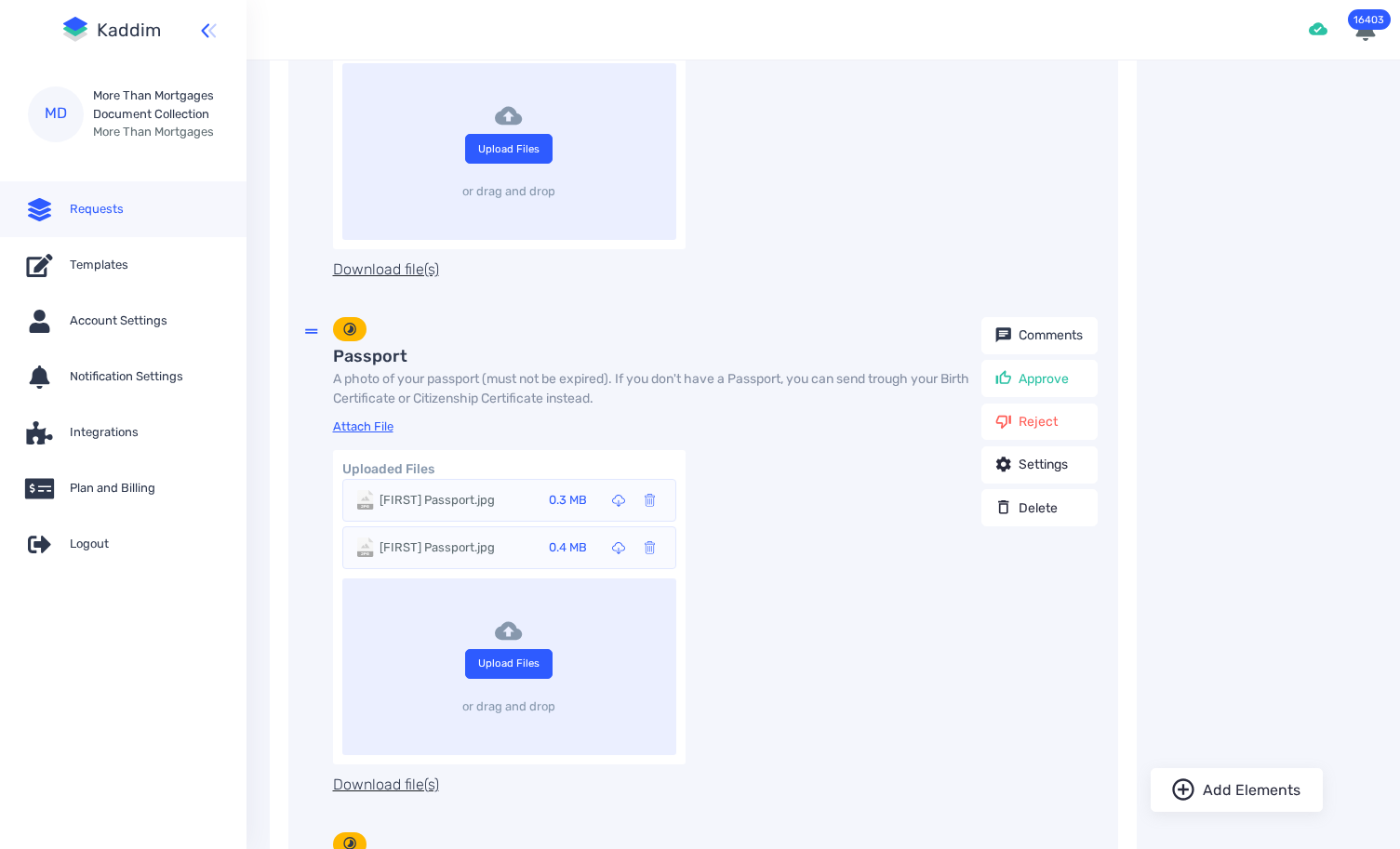 scroll, scrollTop: 1201, scrollLeft: 0, axis: vertical 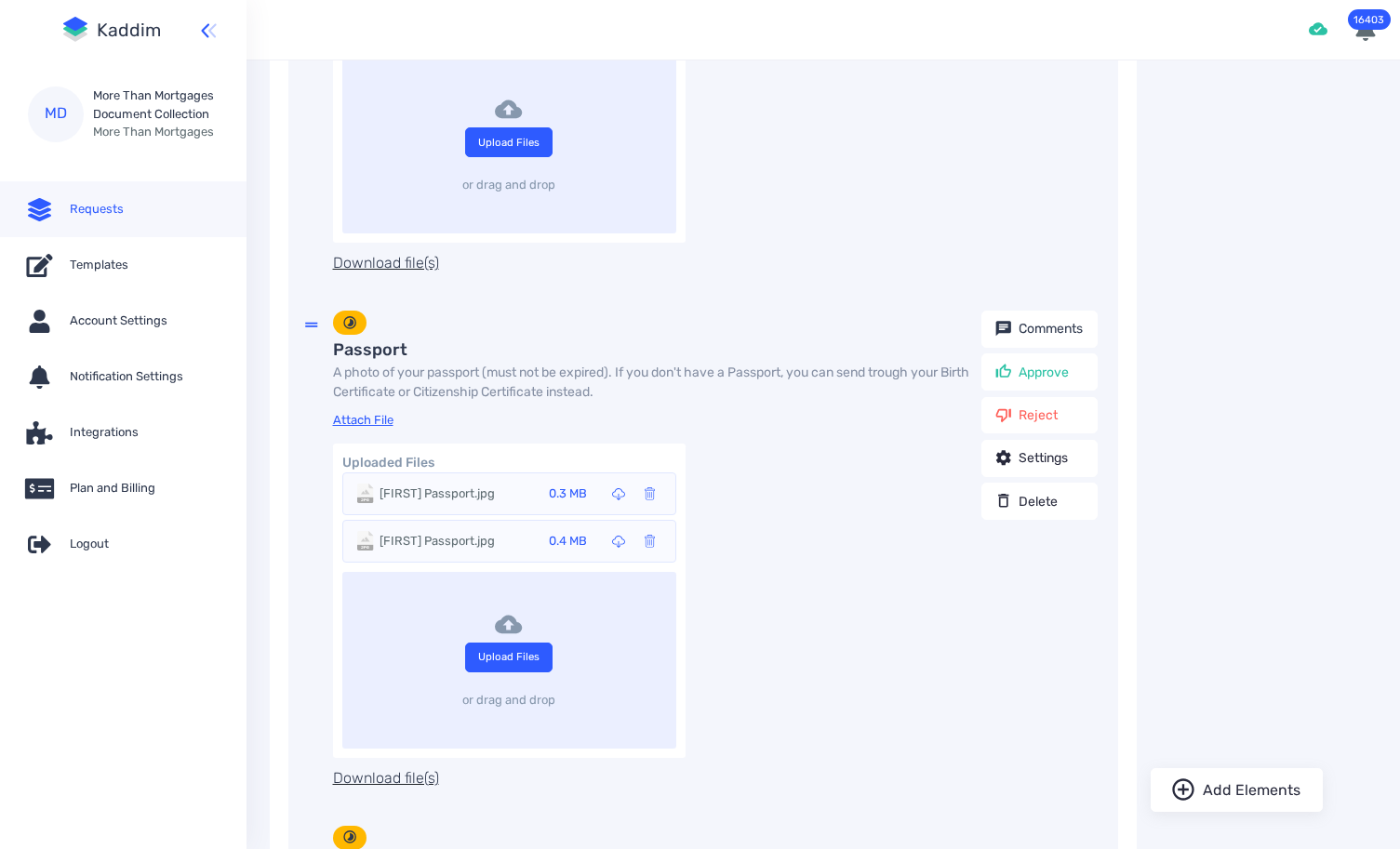 click on "[FIRST] Passport.jpg" at bounding box center [437, 494] 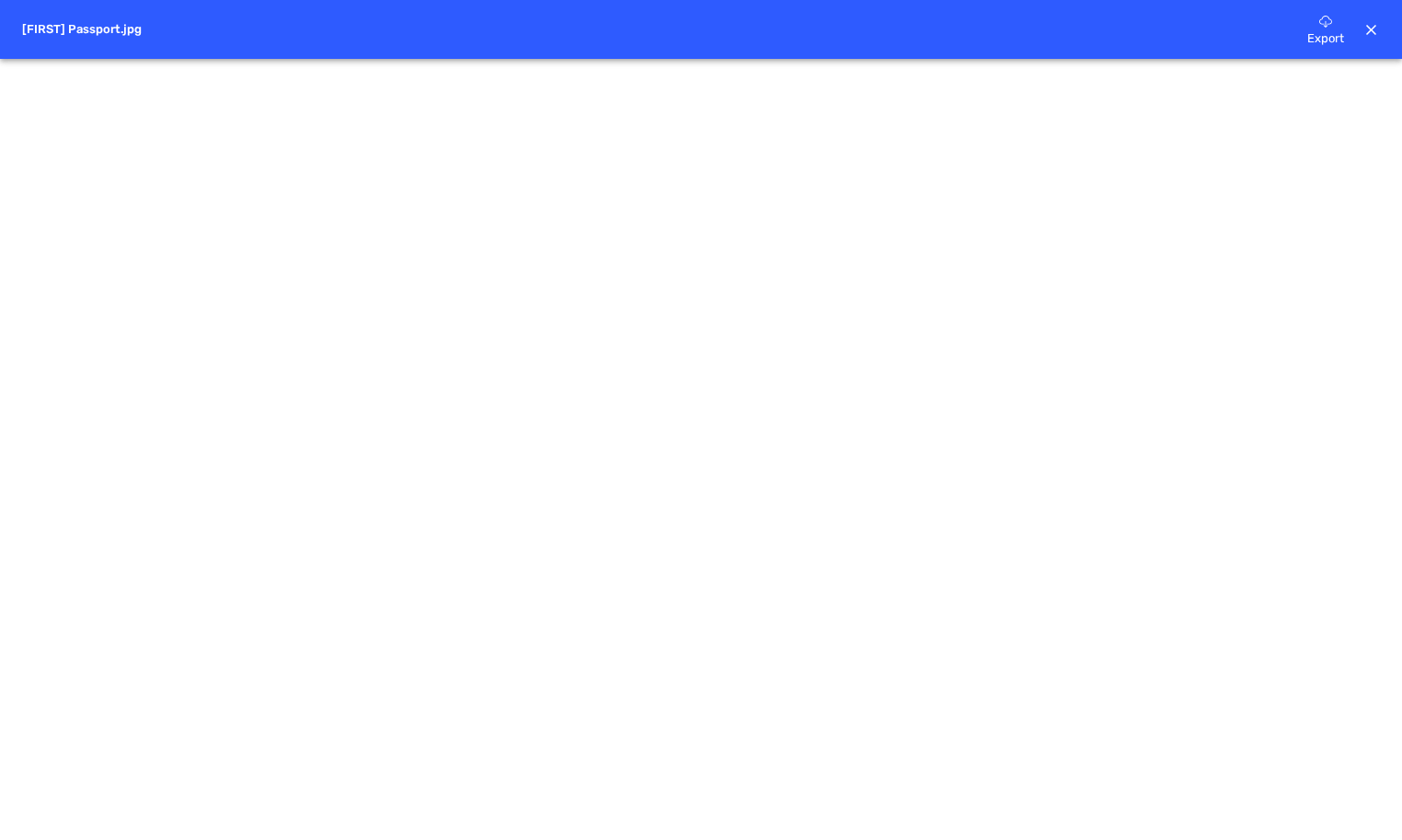 click at bounding box center [701, 449] 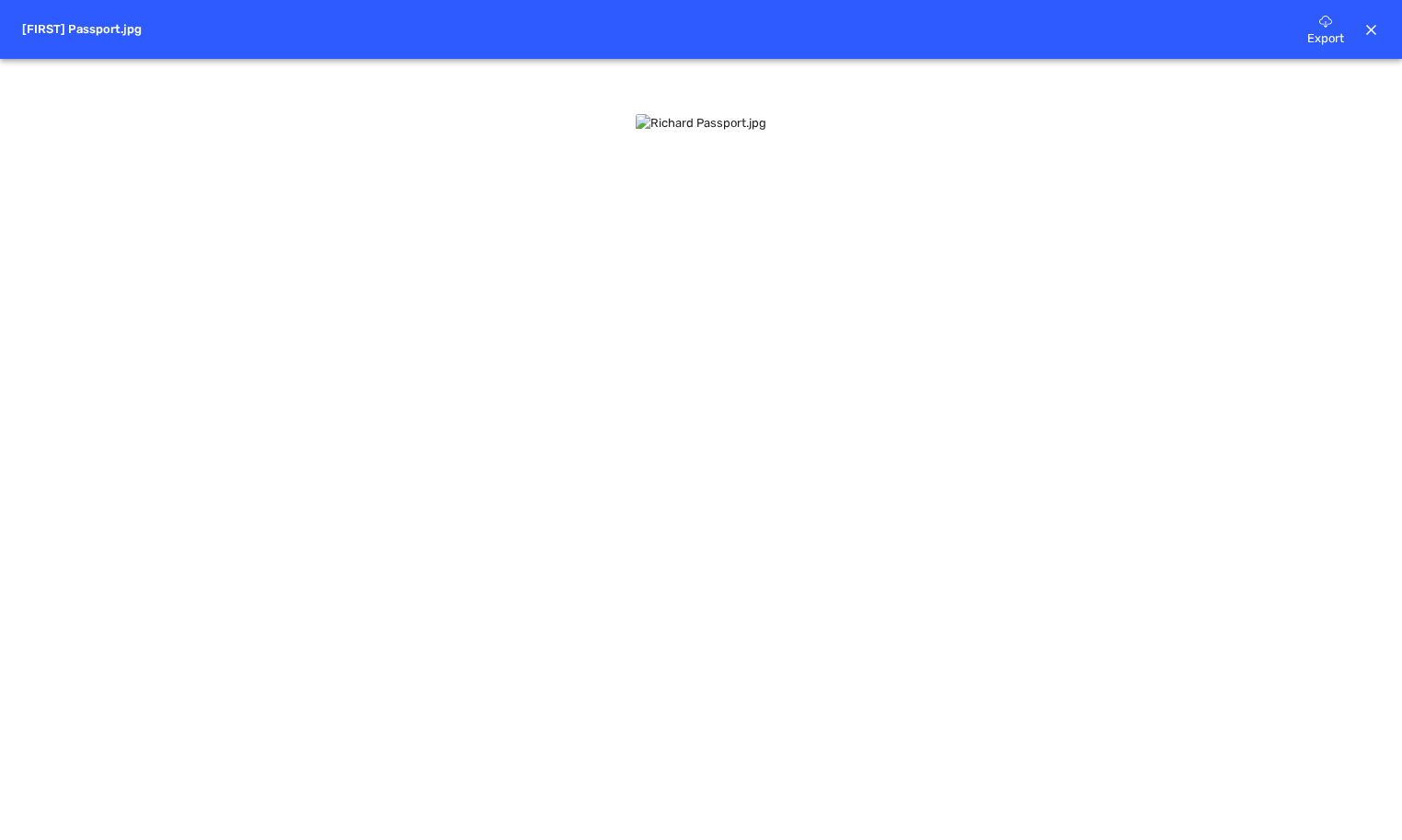 click at bounding box center (1372, 30) 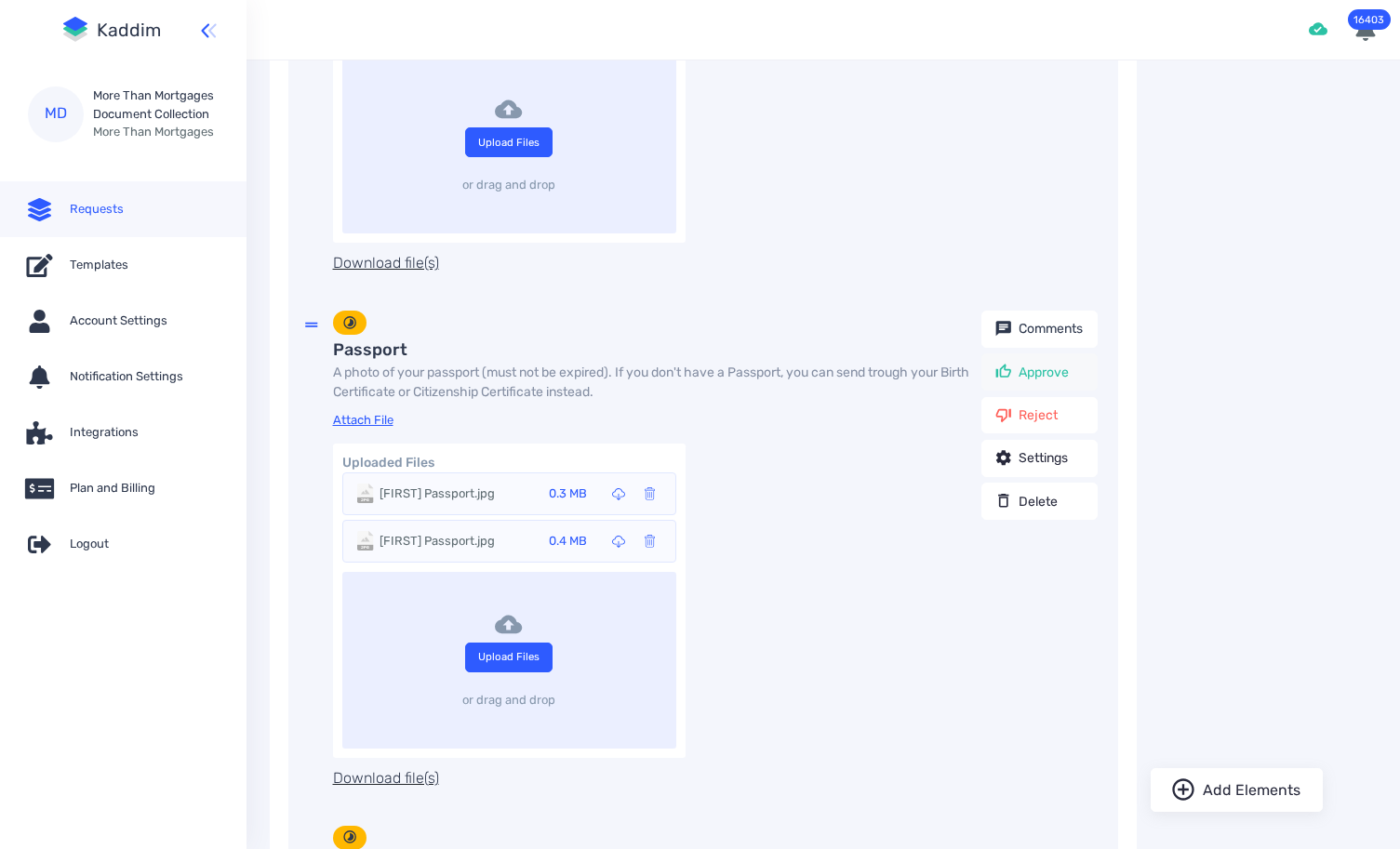 click on "Approve" at bounding box center [1044, 372] 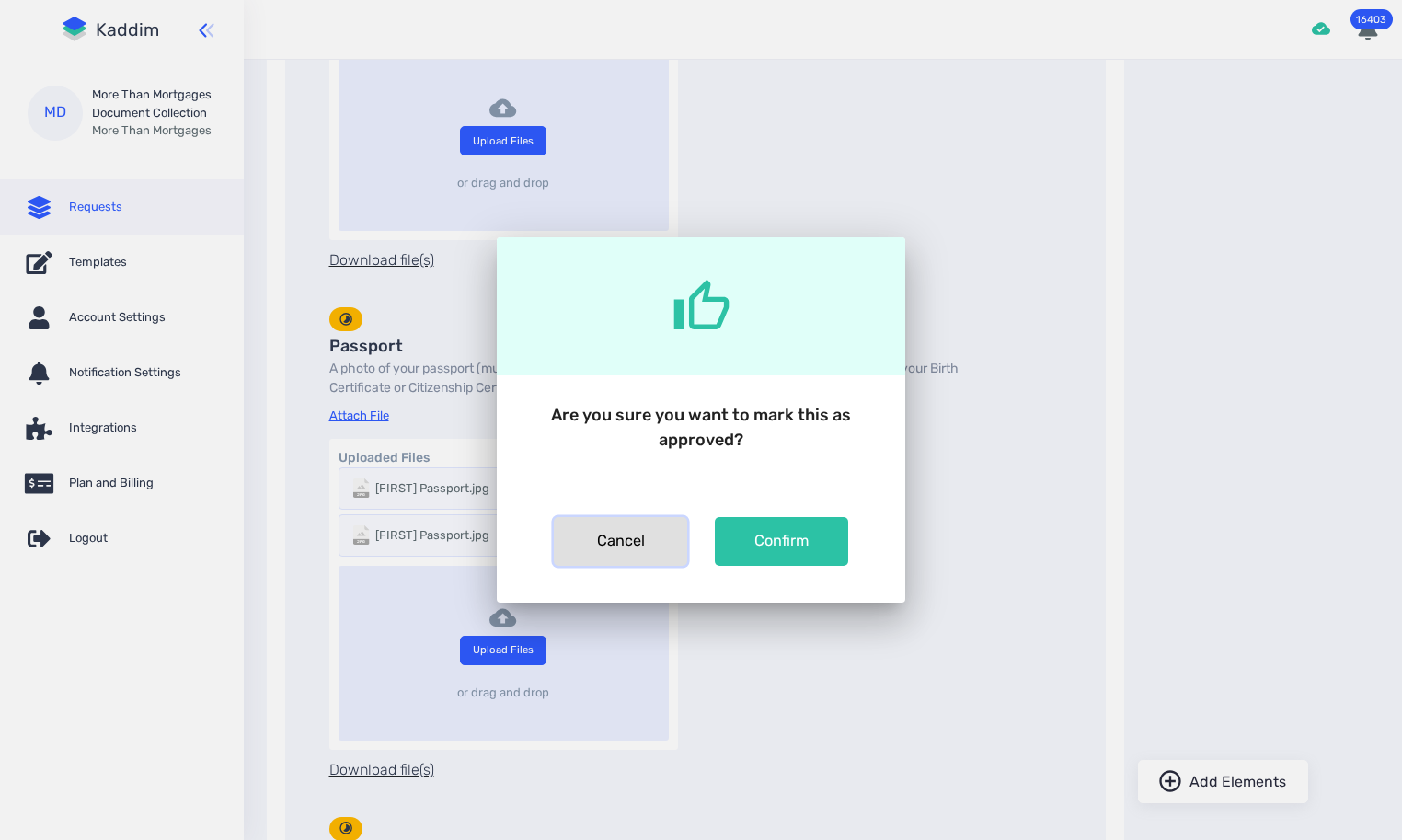 drag, startPoint x: 624, startPoint y: 547, endPoint x: 493, endPoint y: 538, distance: 131.3088 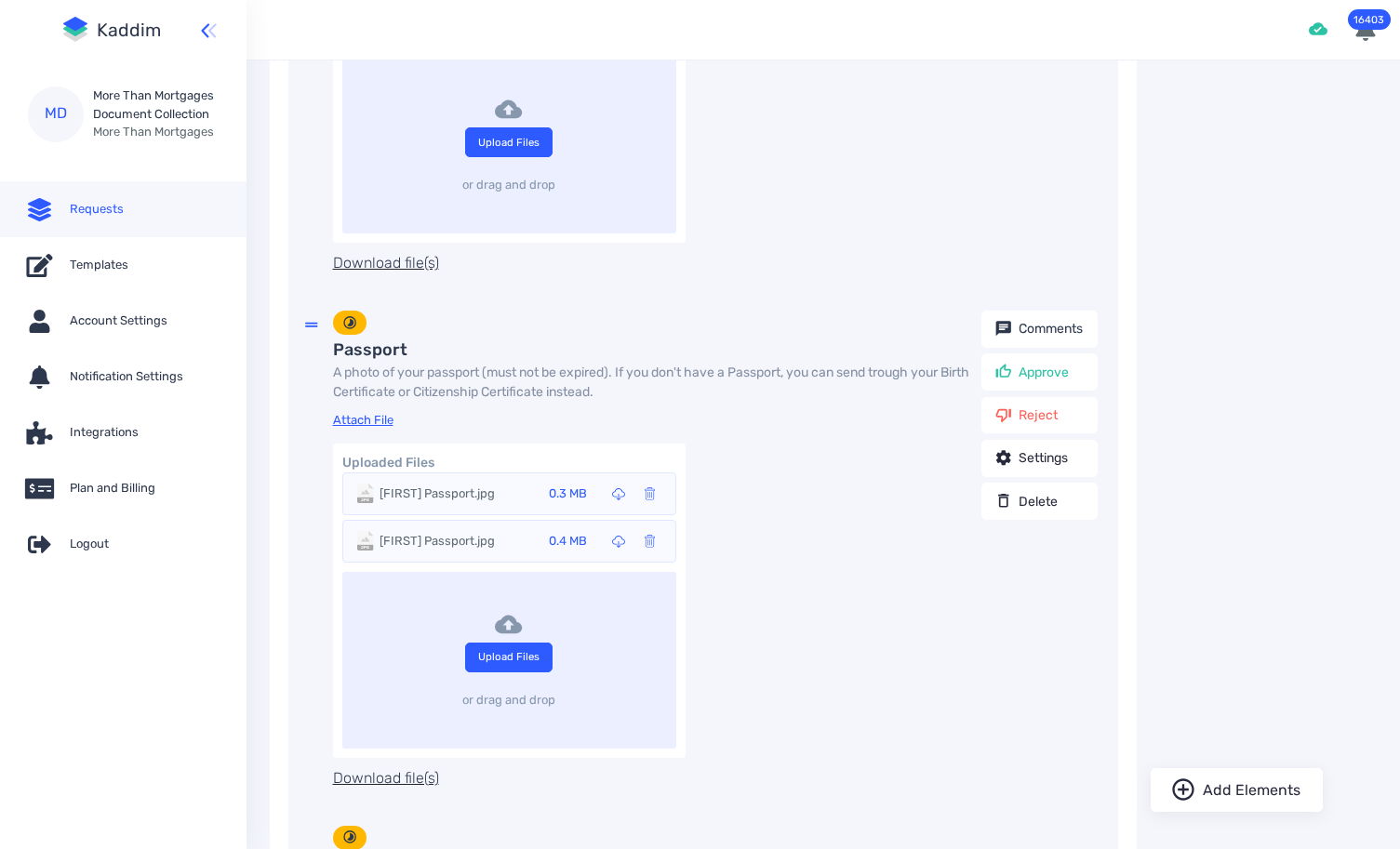click on "[FIRST] Passport.jpg" at bounding box center (437, 494) 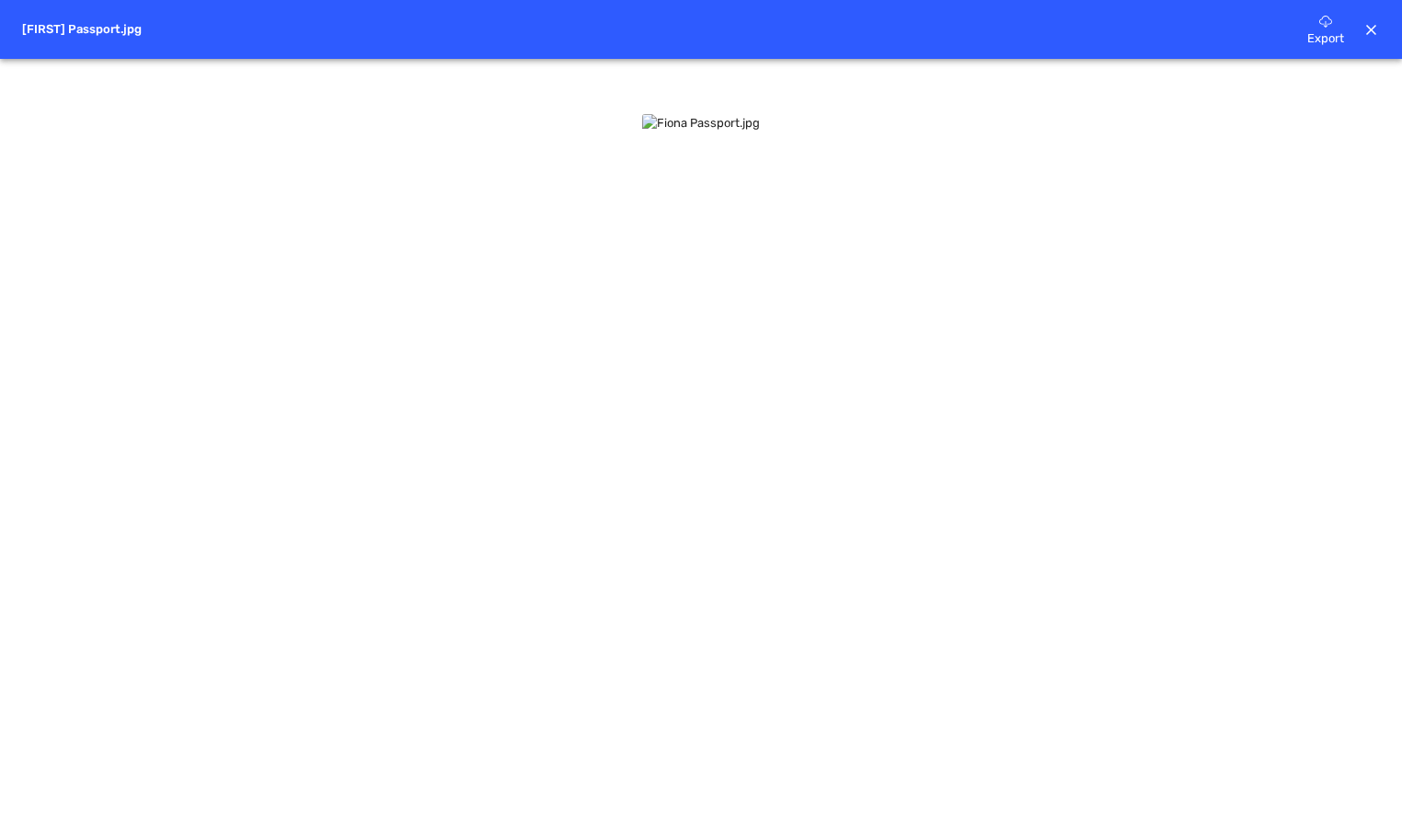 click at bounding box center (701, 449) 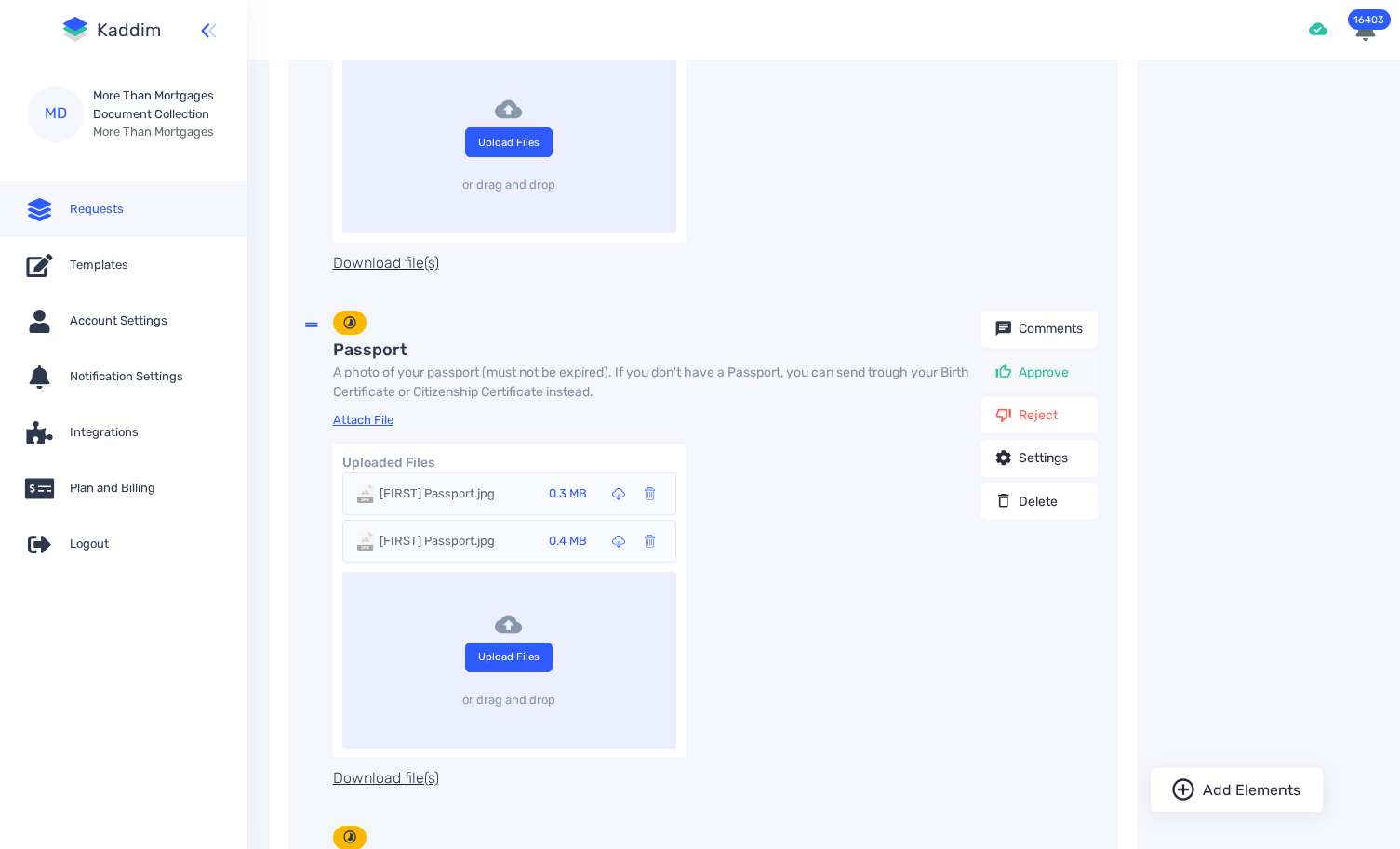 click on "Approve" at bounding box center (1044, 372) 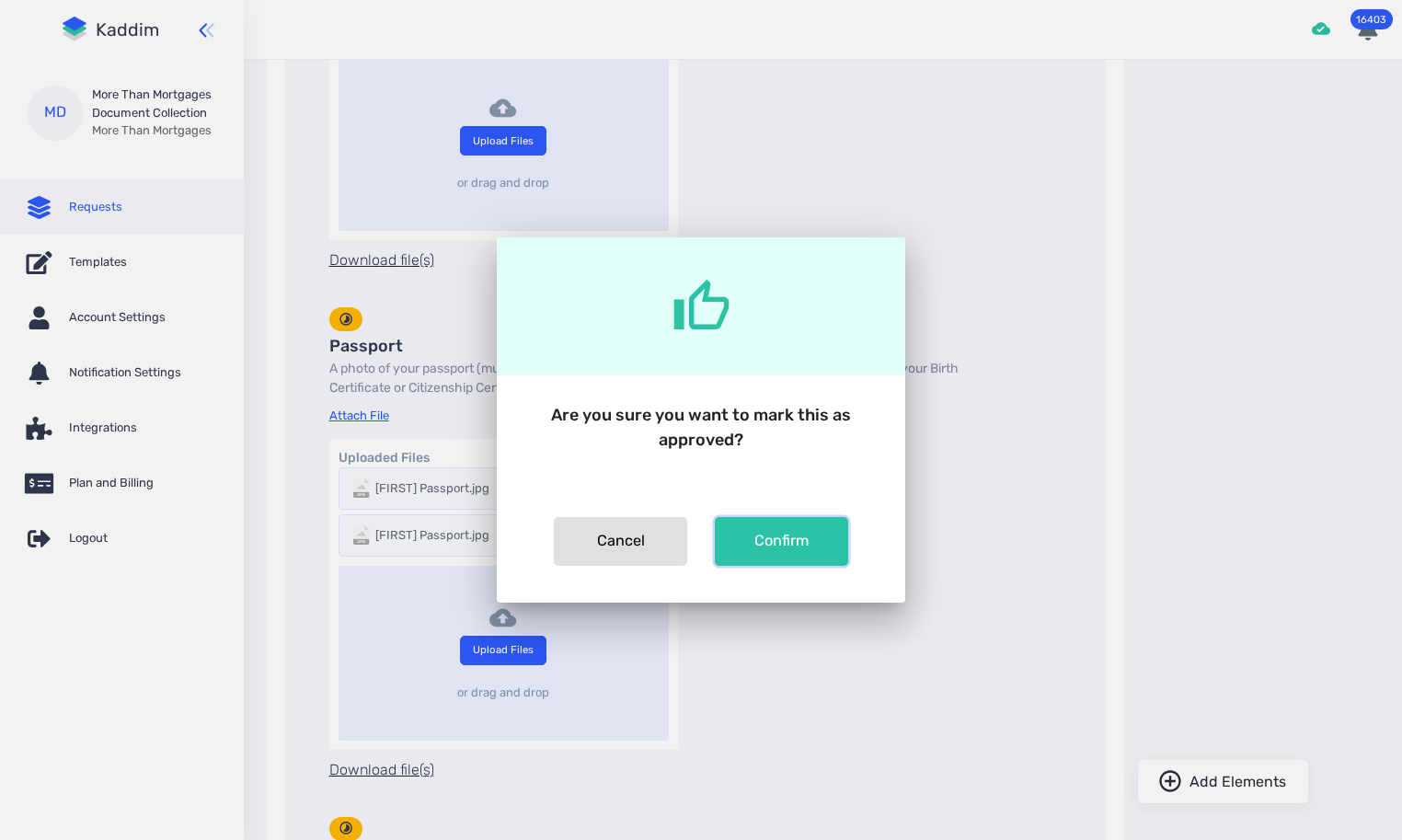 click on "Confirm" at bounding box center (620, 541) 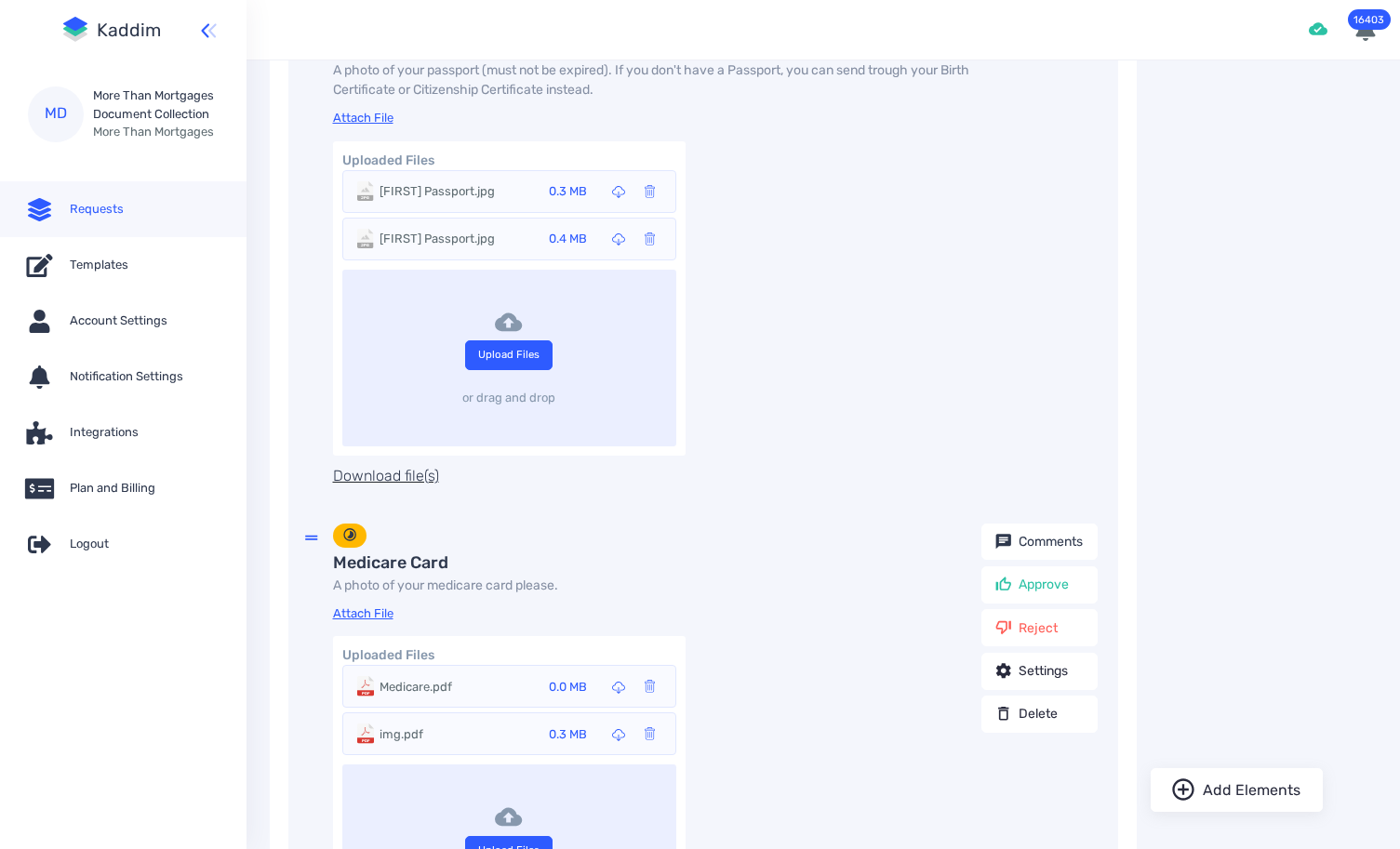 scroll, scrollTop: 1961, scrollLeft: 0, axis: vertical 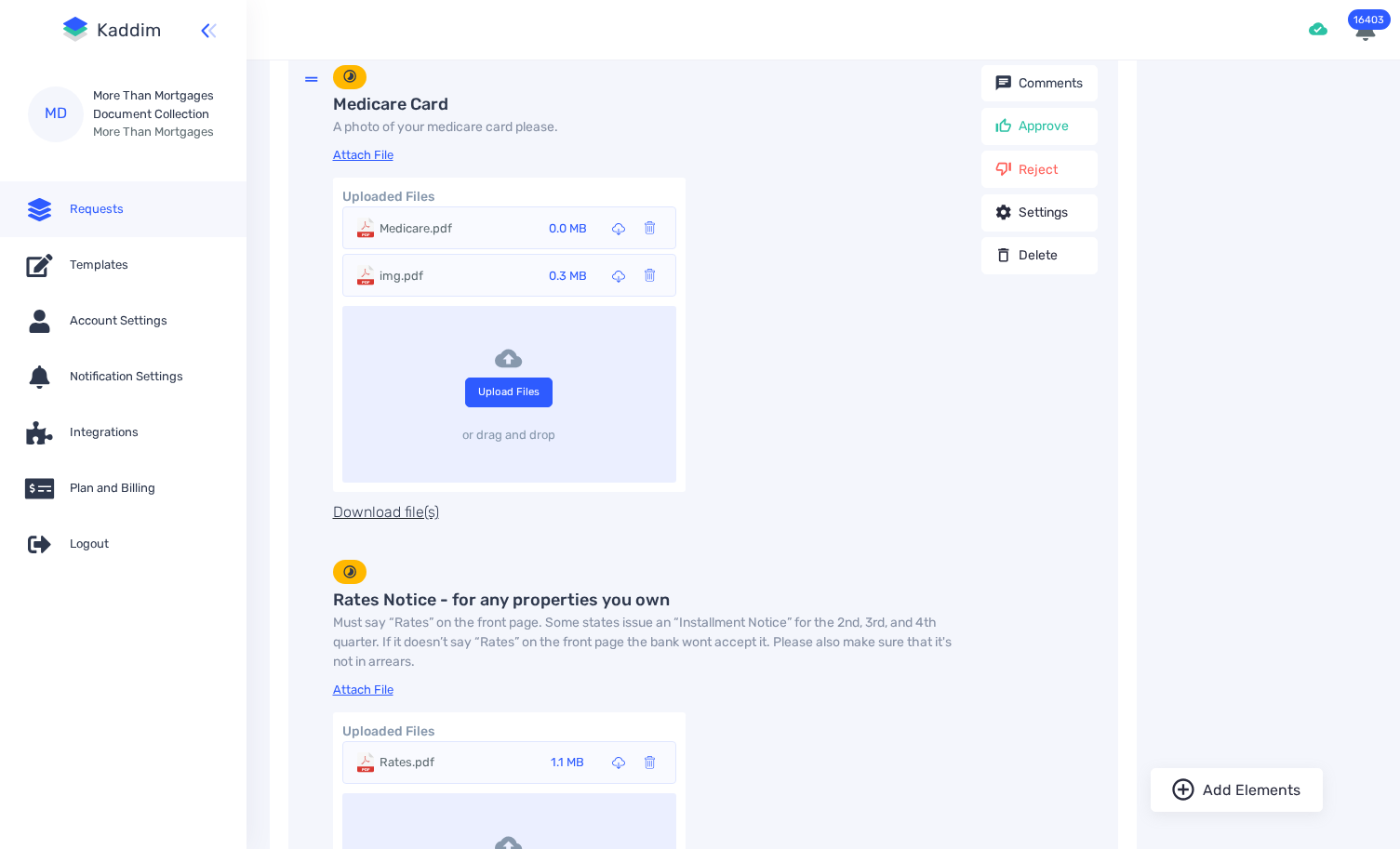 click on "Medicare.pdf" at bounding box center (416, 229) 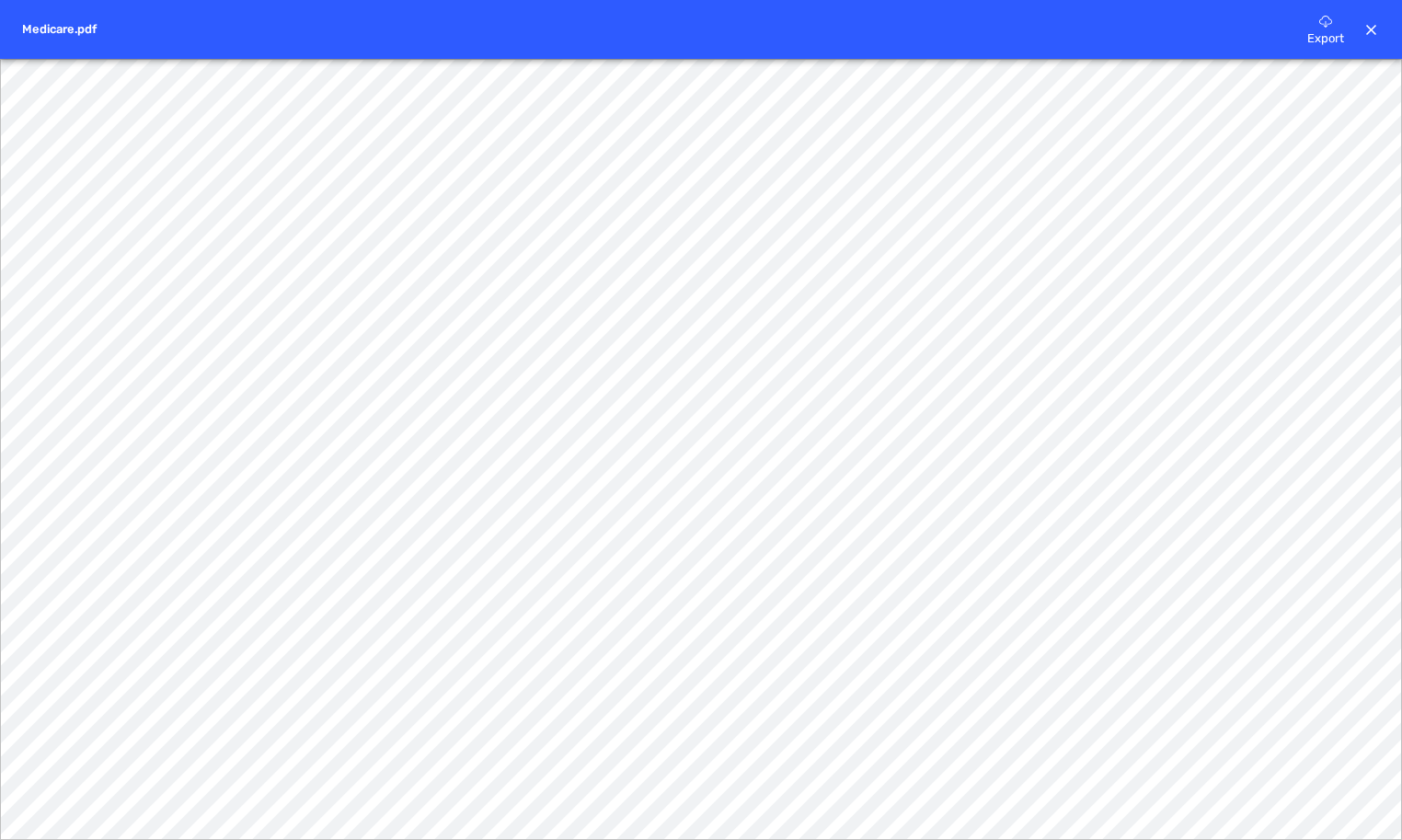 click at bounding box center (1372, 30) 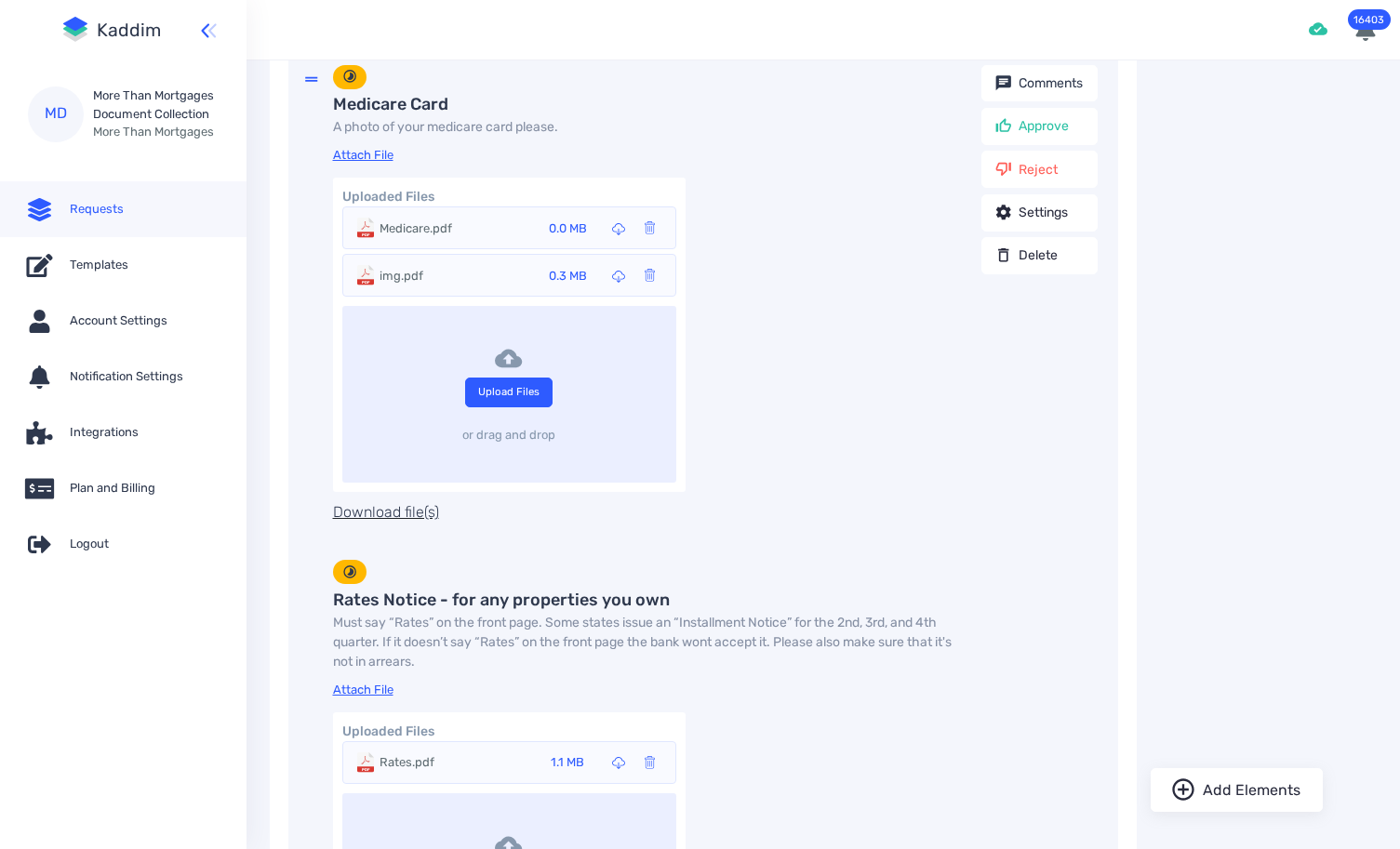 click on "img.pdf" at bounding box center [416, 229] 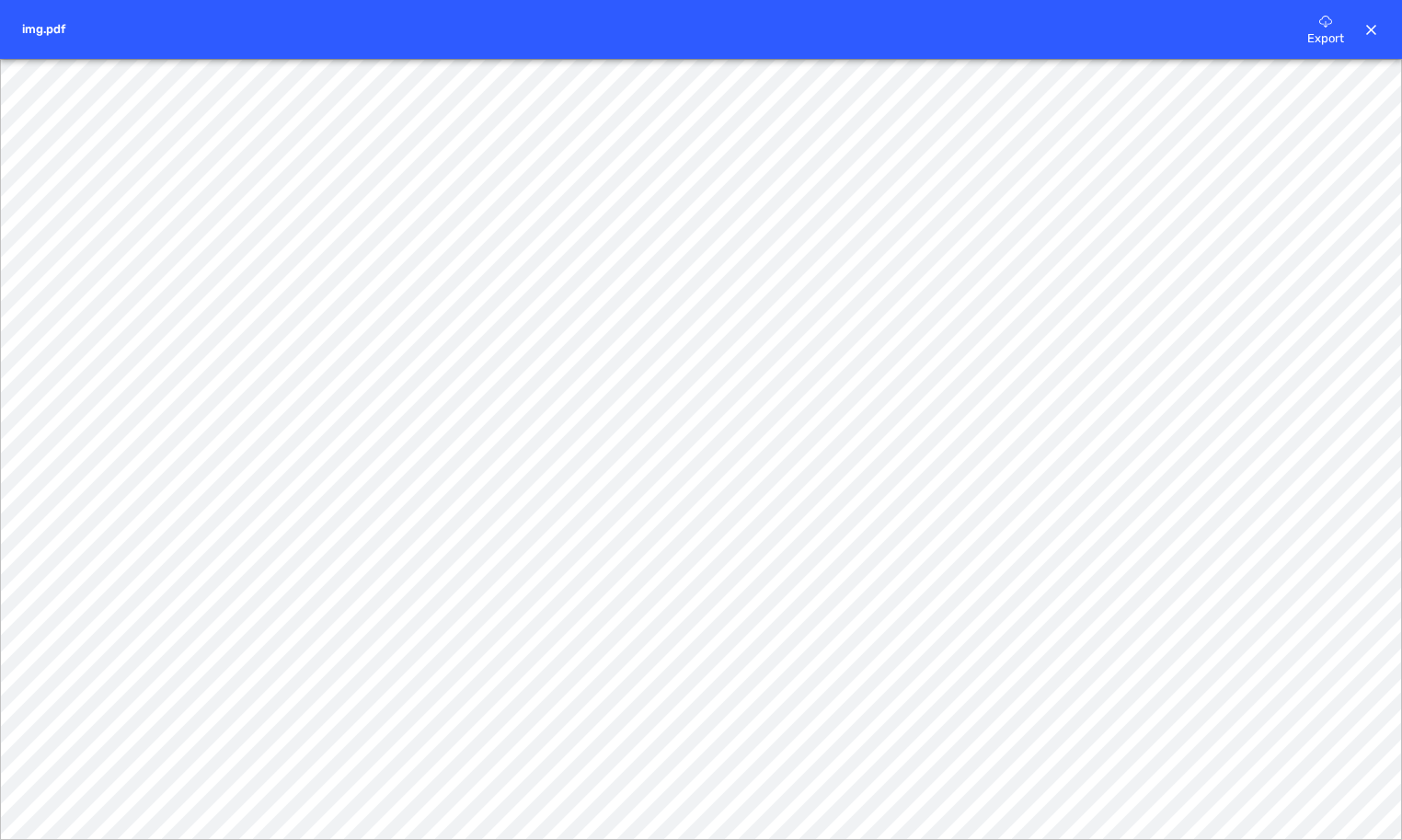 click at bounding box center (1372, 30) 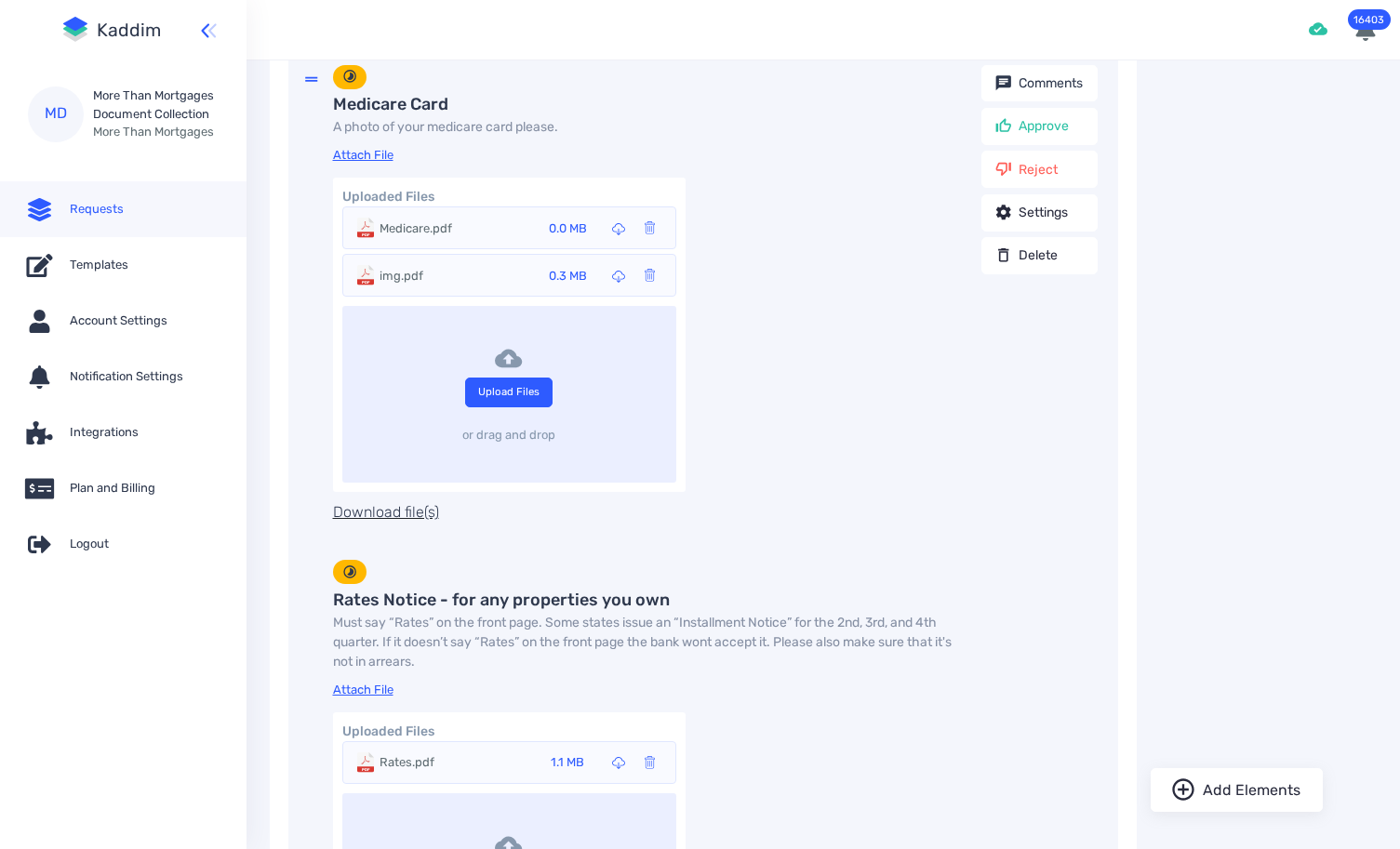 click on "Medicare.pdf" at bounding box center (416, 229) 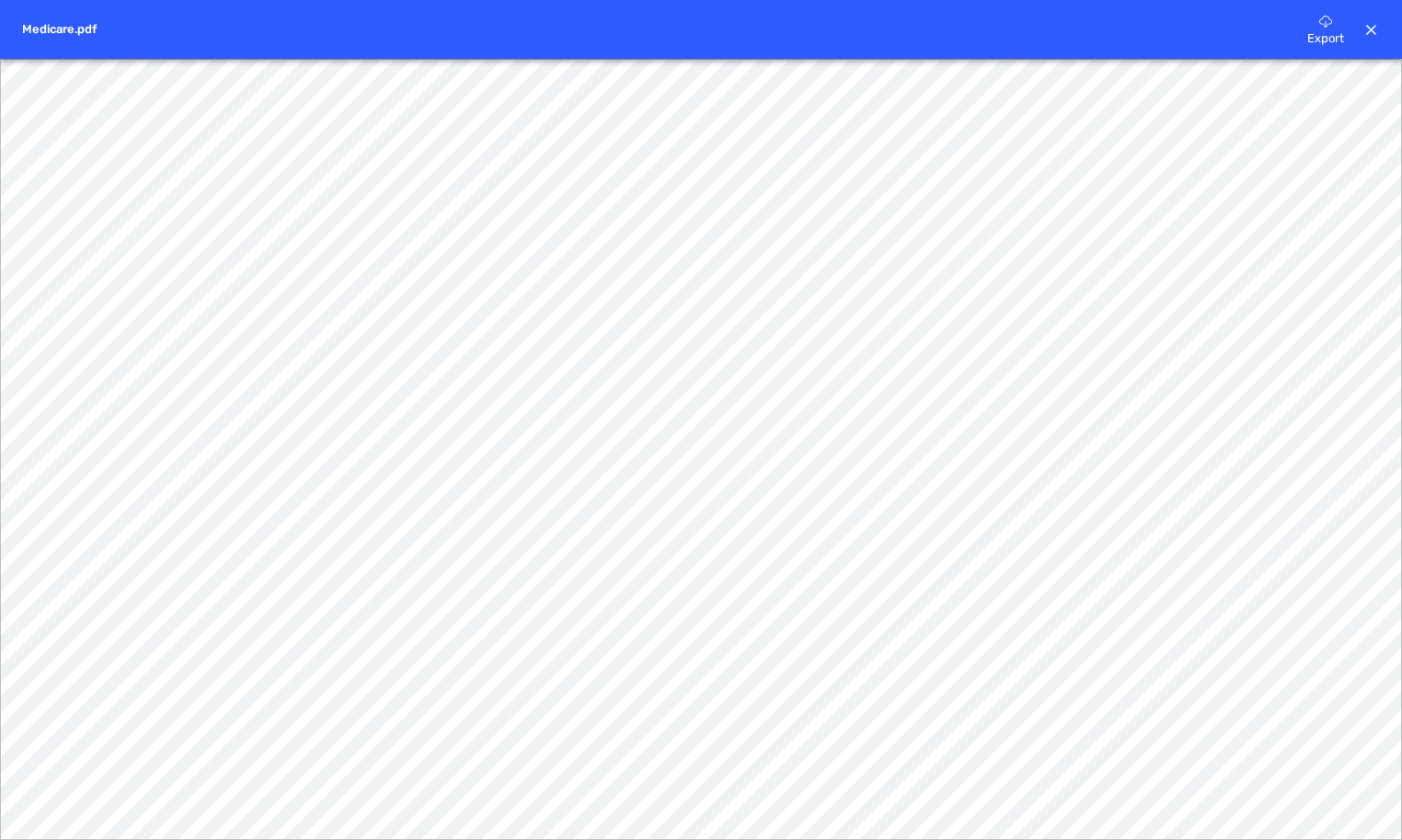 click on "Medicare.pdf Export" at bounding box center (701, 29) 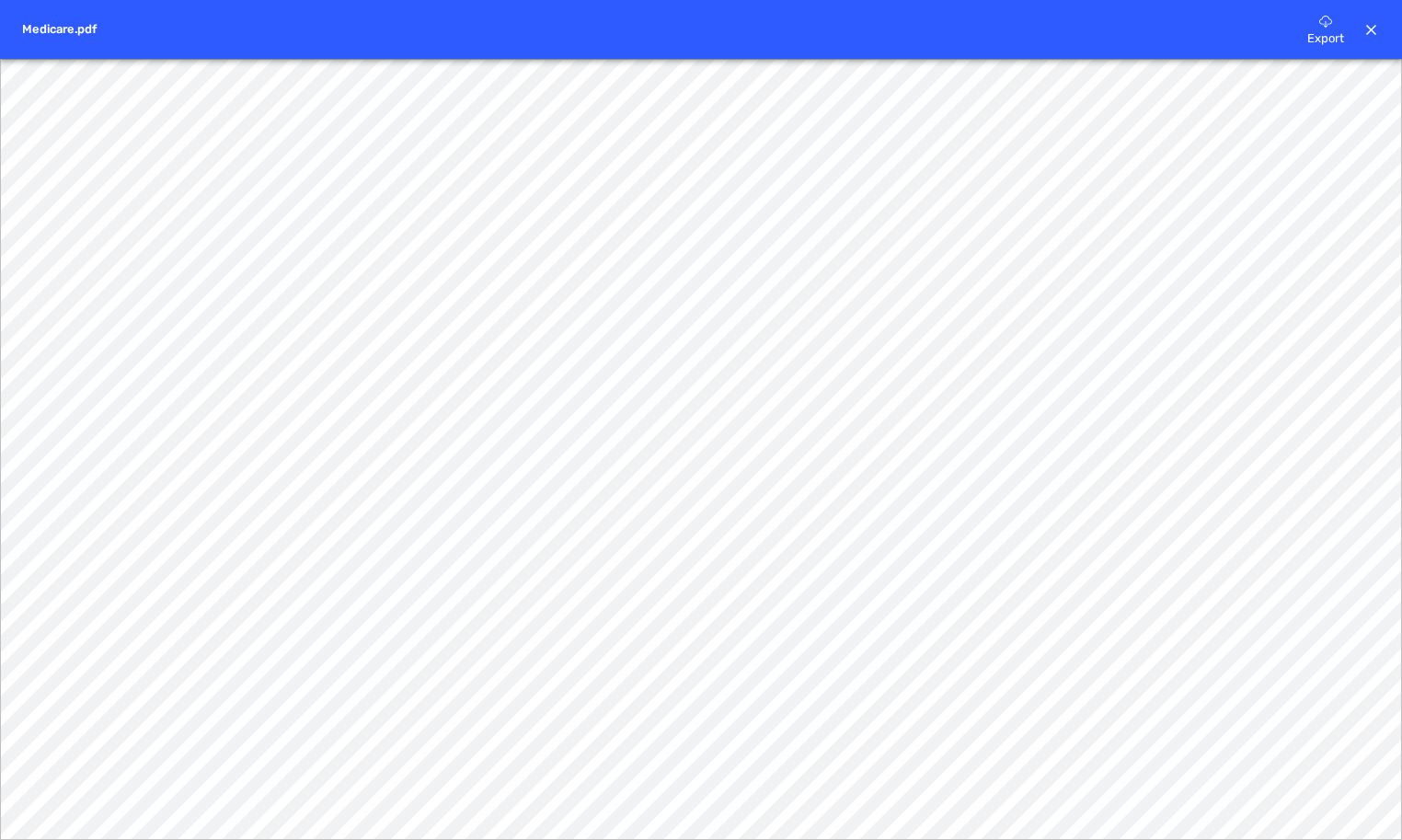 click at bounding box center [1371, 29] 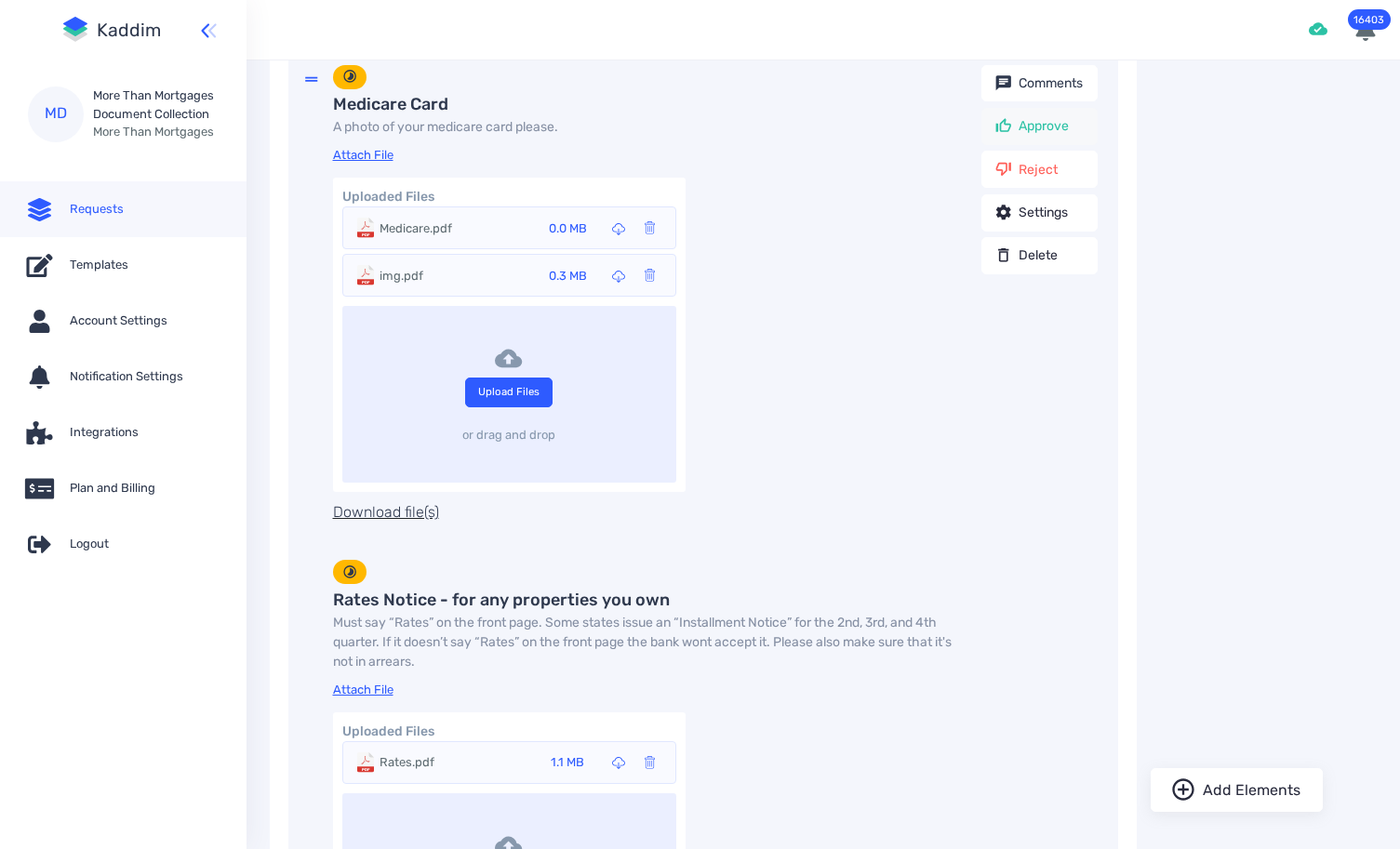 click on "thumb_up_off_alt Approve" at bounding box center (1039, 126) 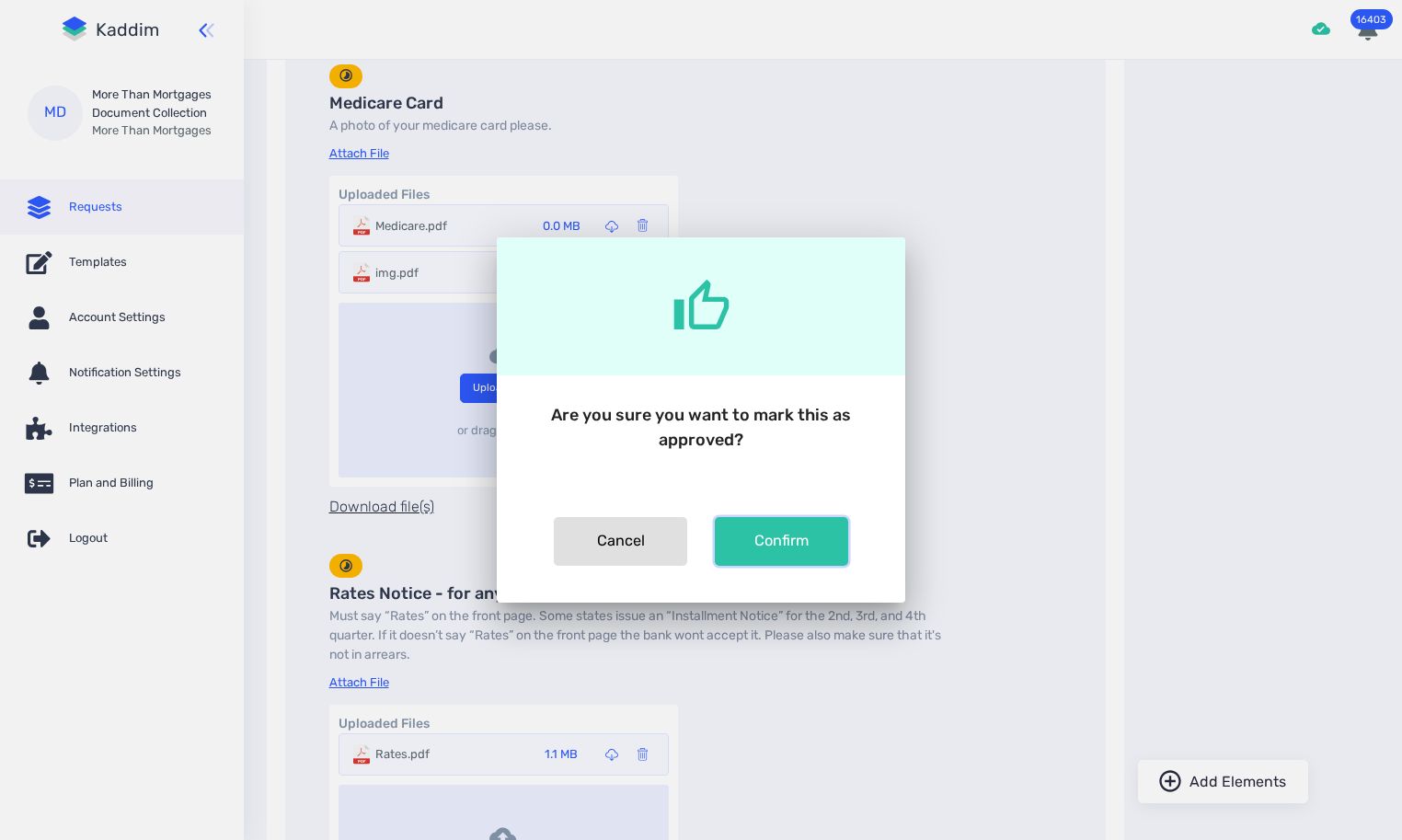 click on "Confirm" at bounding box center (620, 541) 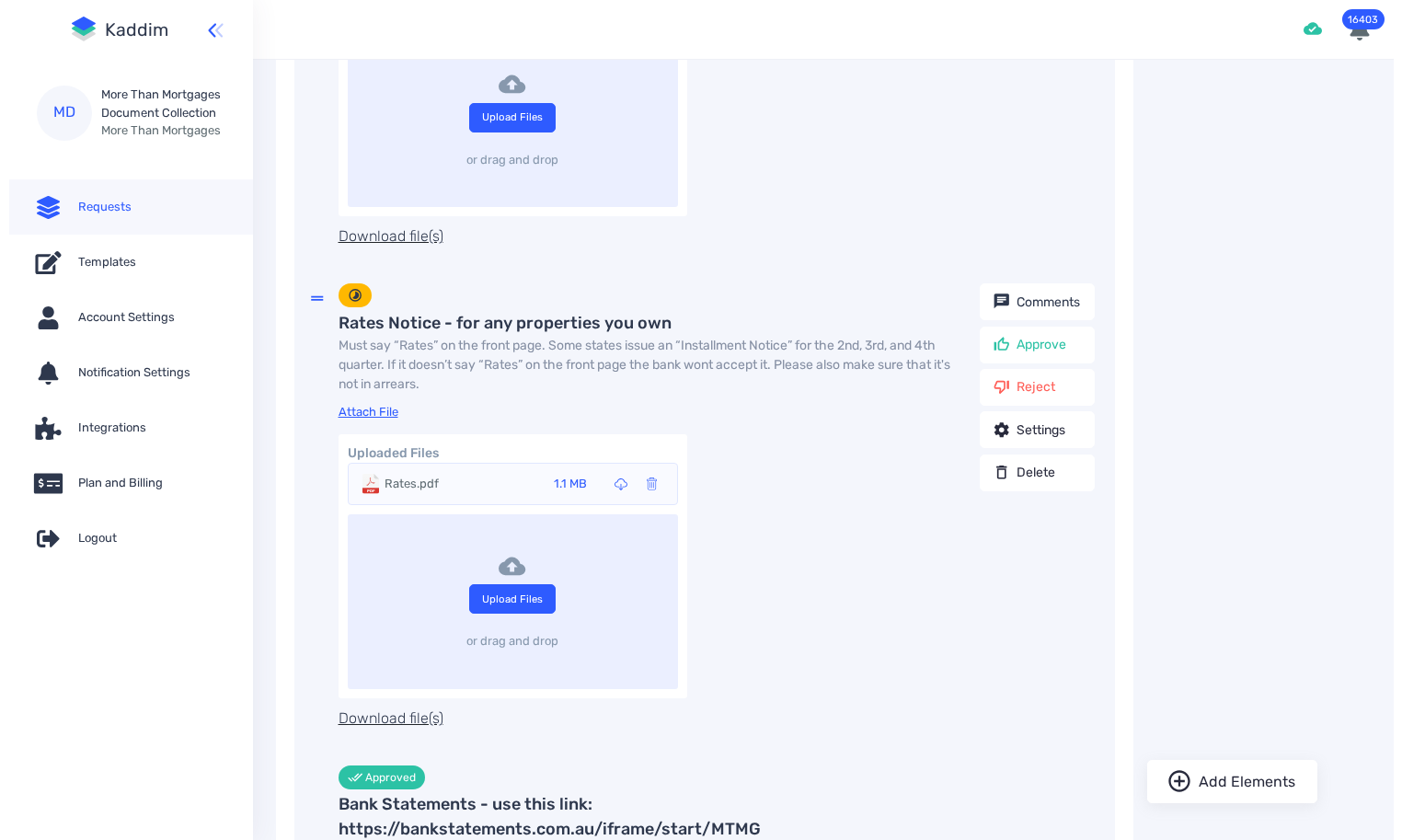 scroll, scrollTop: 2212, scrollLeft: 0, axis: vertical 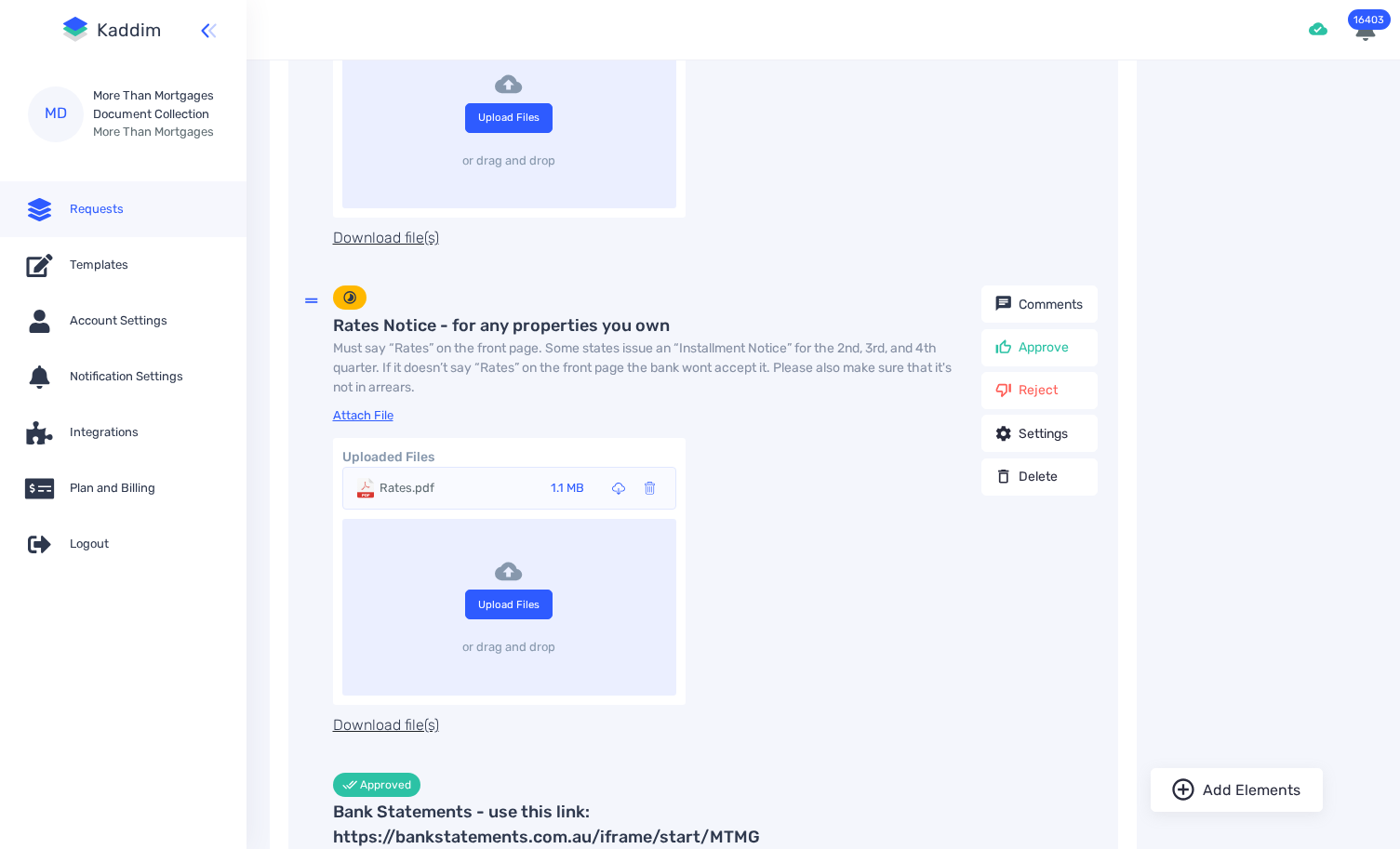 drag, startPoint x: 865, startPoint y: 593, endPoint x: 846, endPoint y: 584, distance: 21.023796 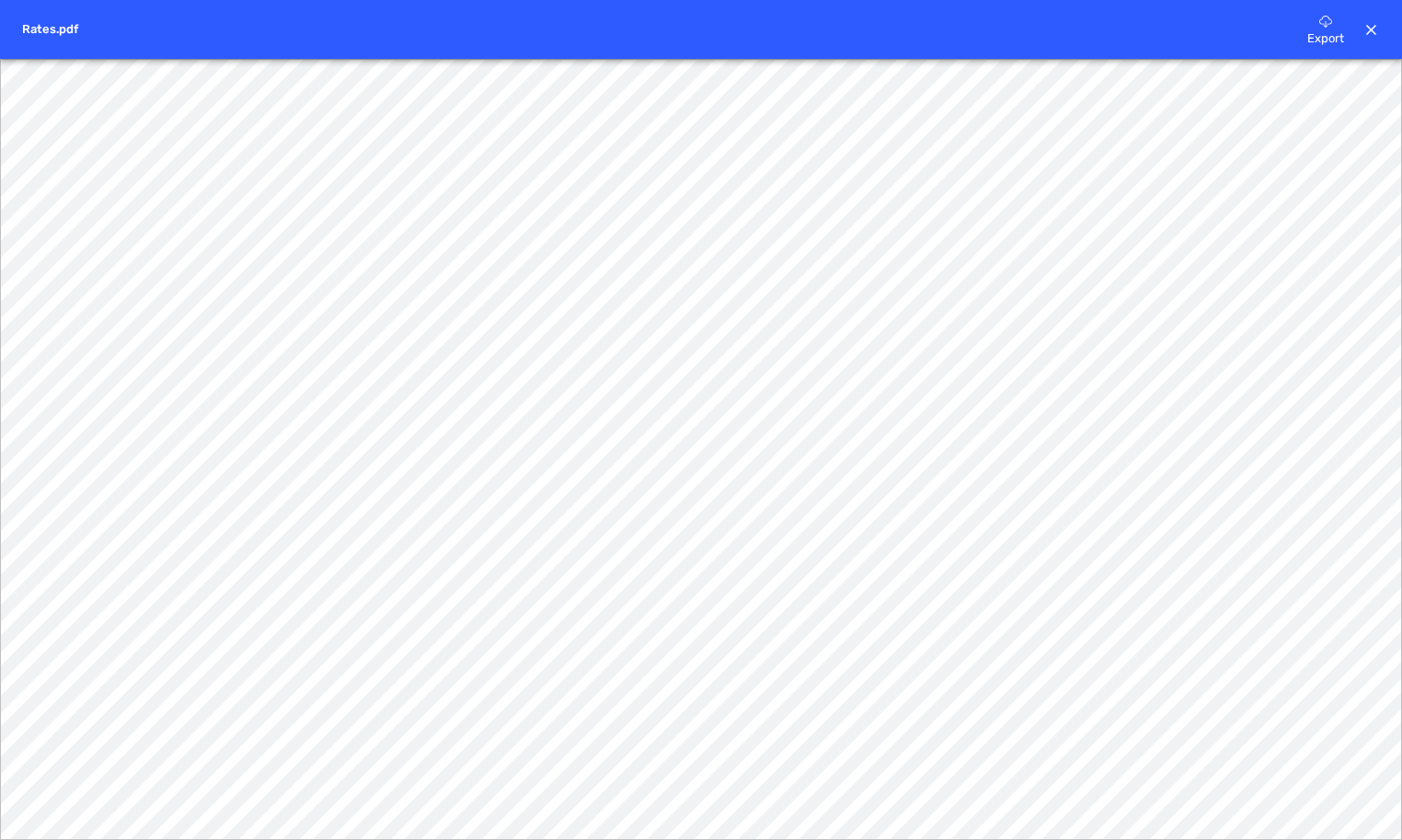 click at bounding box center [1372, 30] 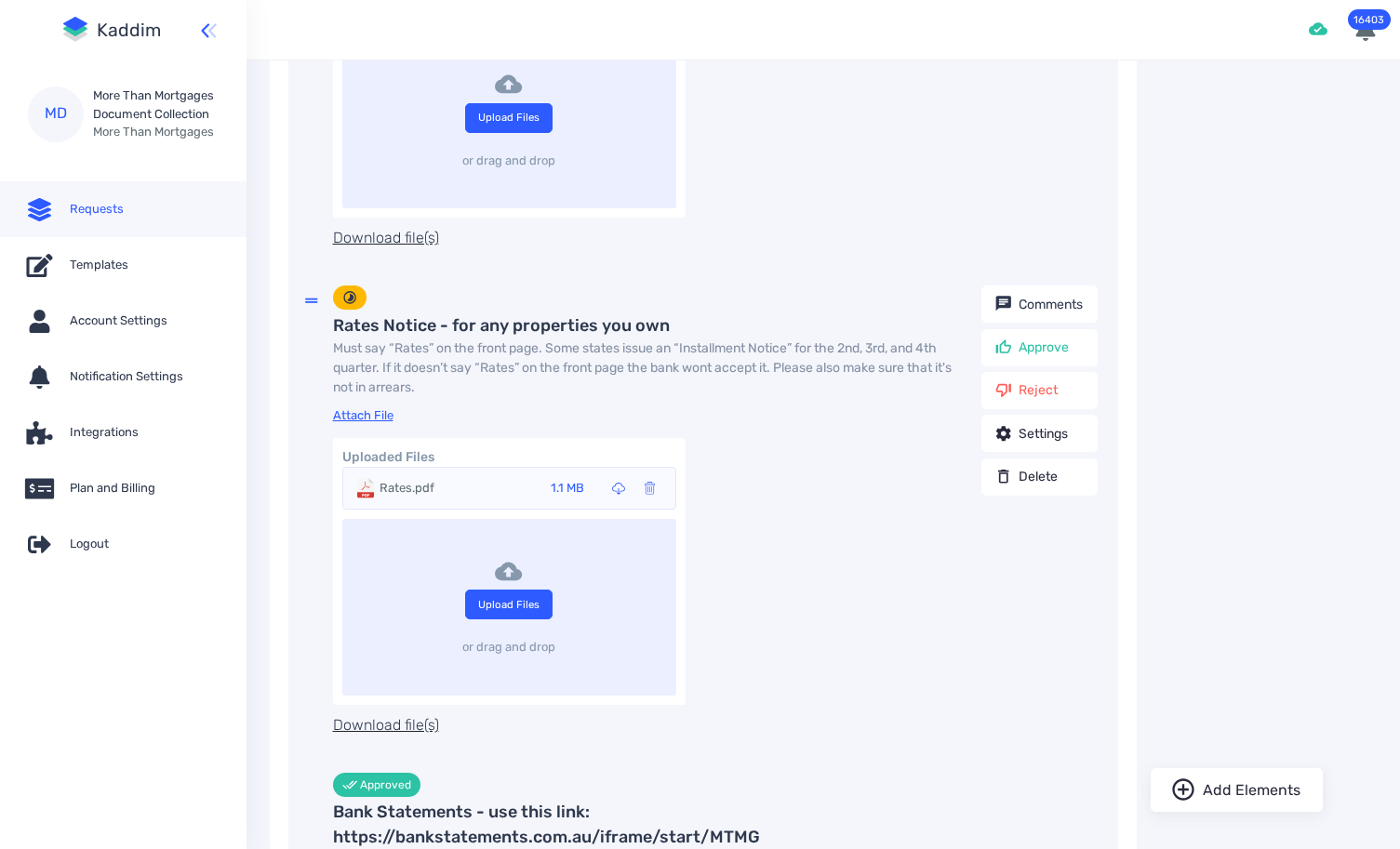 click at bounding box center [618, 488] 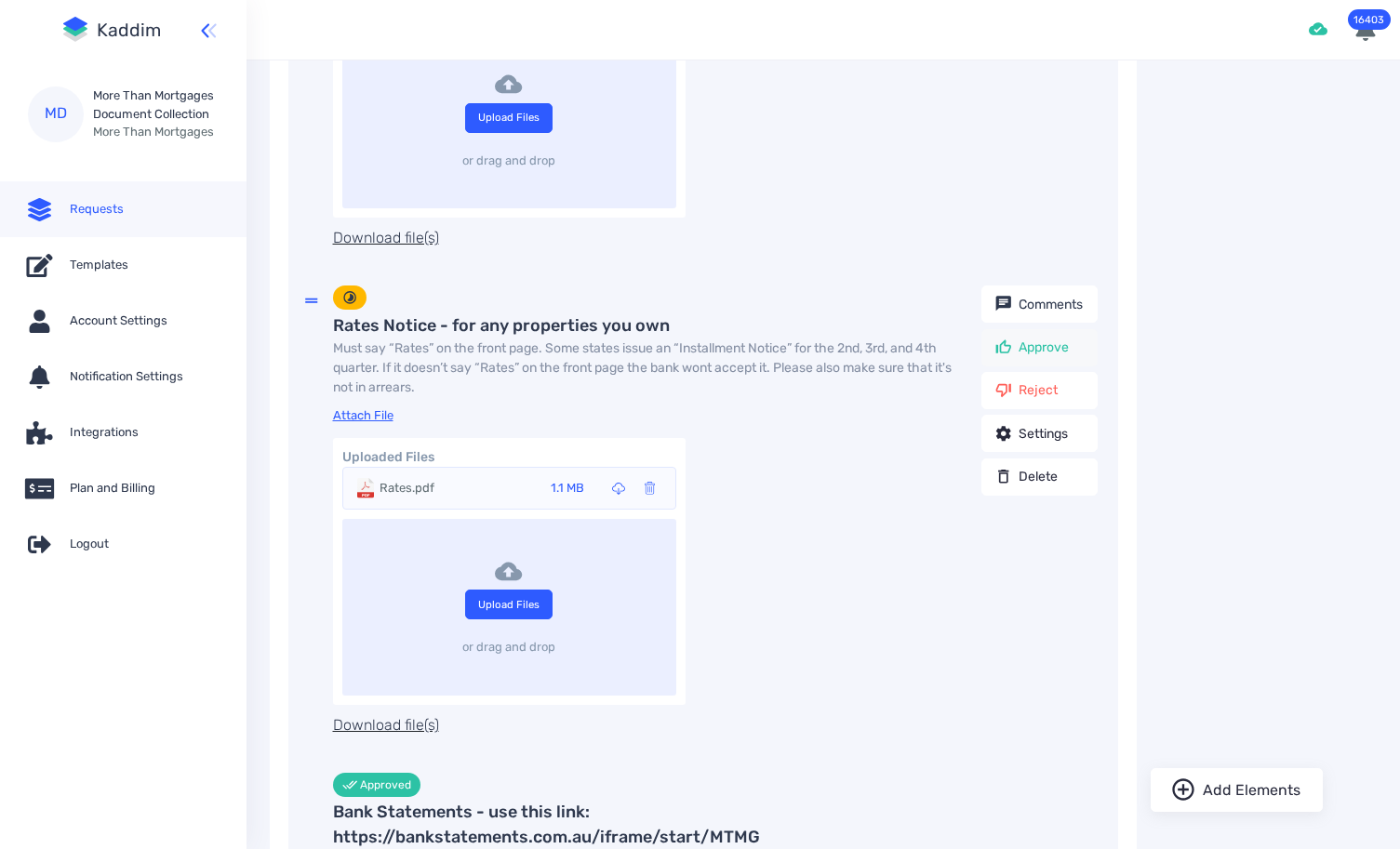 click on "thumb_up_off_alt" at bounding box center (1004, 348) 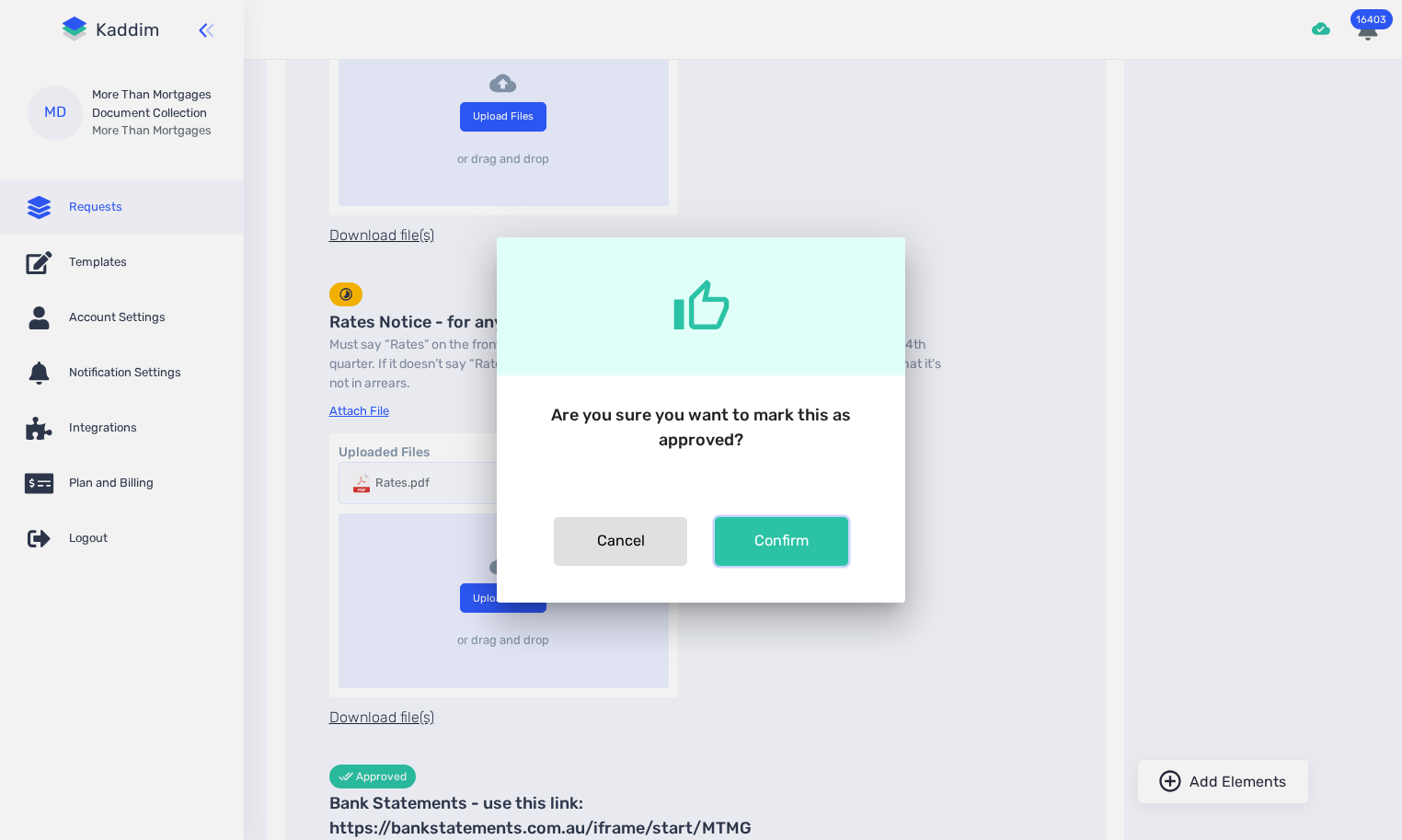 click on "Confirm" at bounding box center [620, 541] 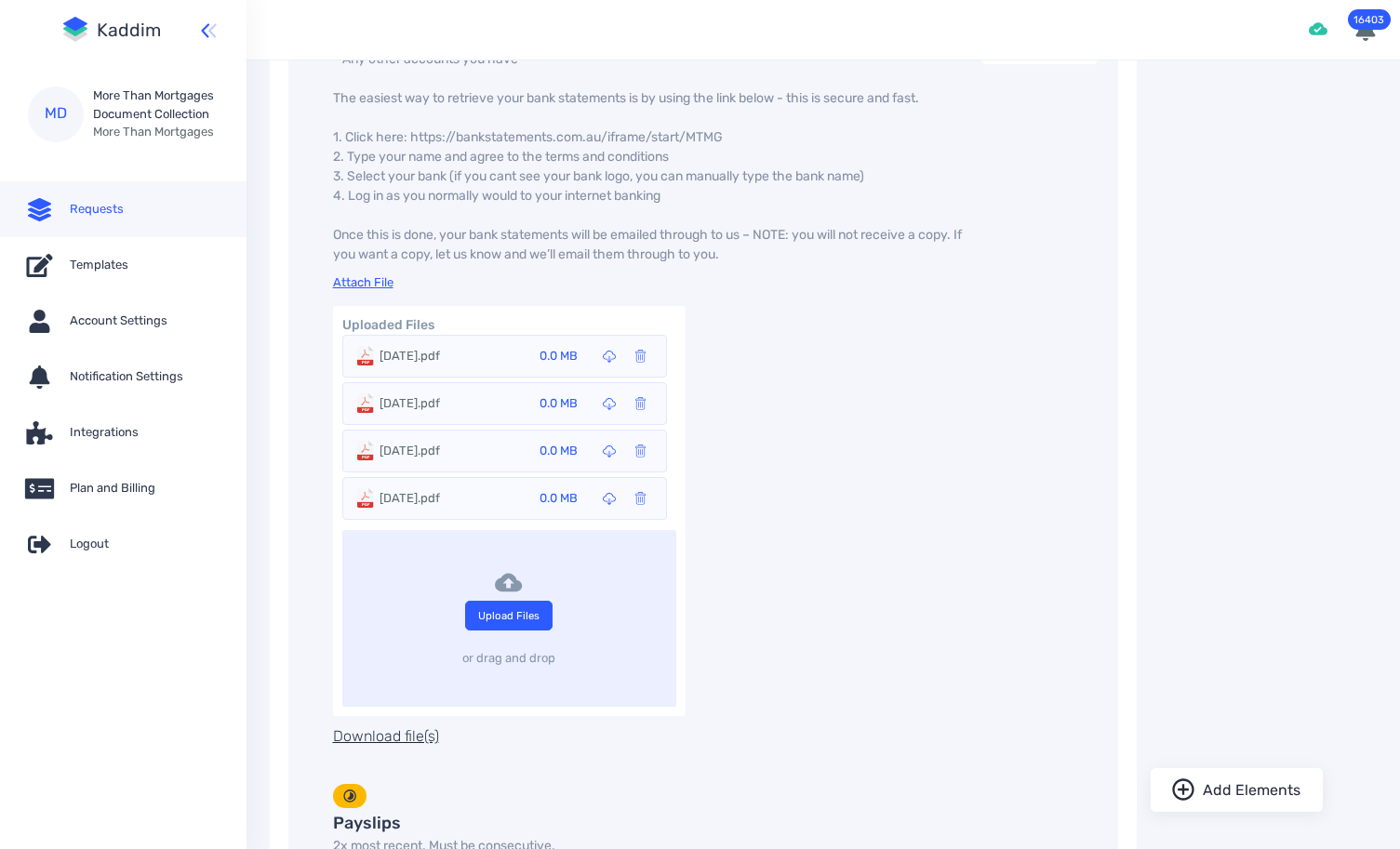 scroll, scrollTop: 3151, scrollLeft: 0, axis: vertical 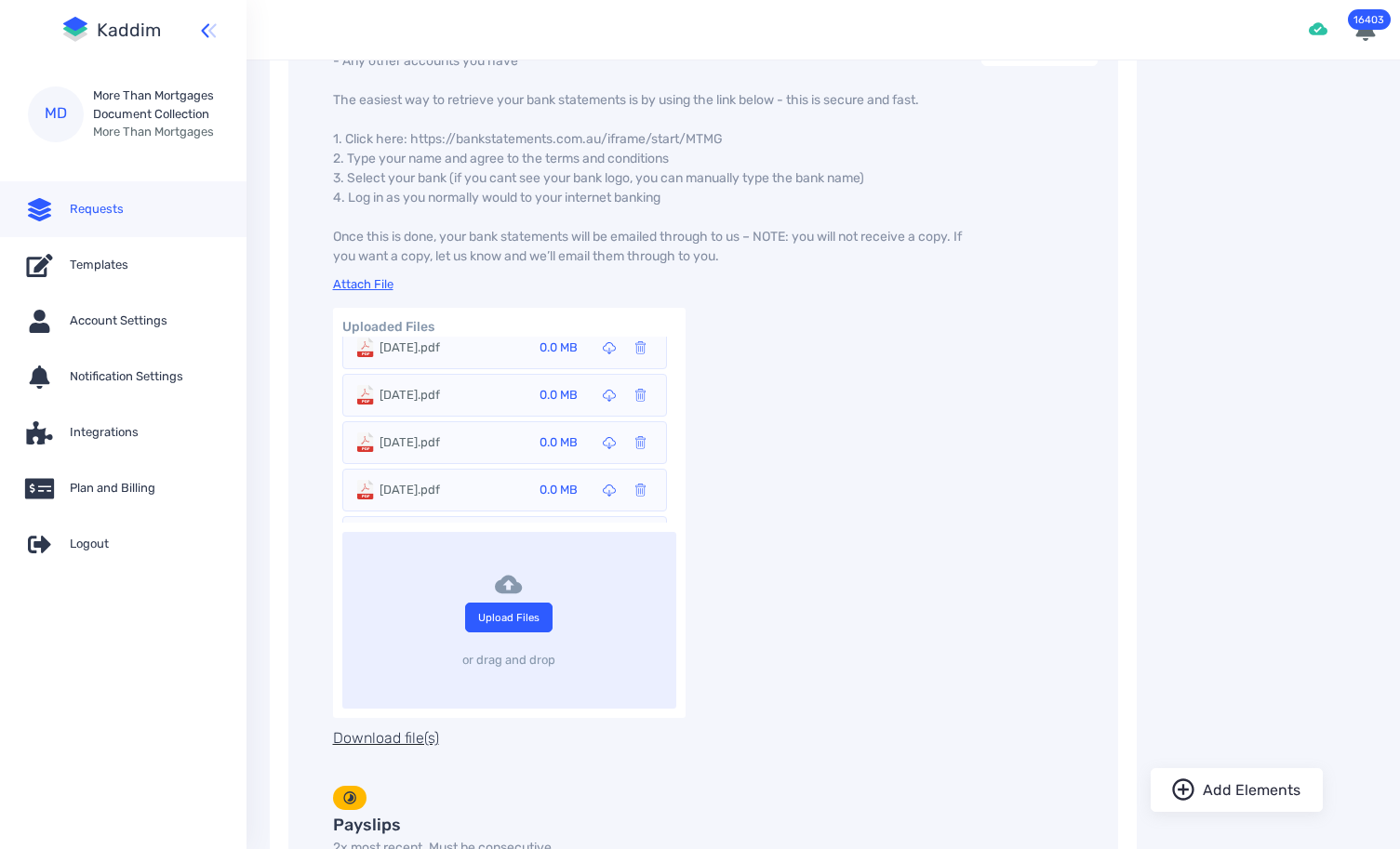 drag, startPoint x: 732, startPoint y: 440, endPoint x: 524, endPoint y: 442, distance: 208.00962 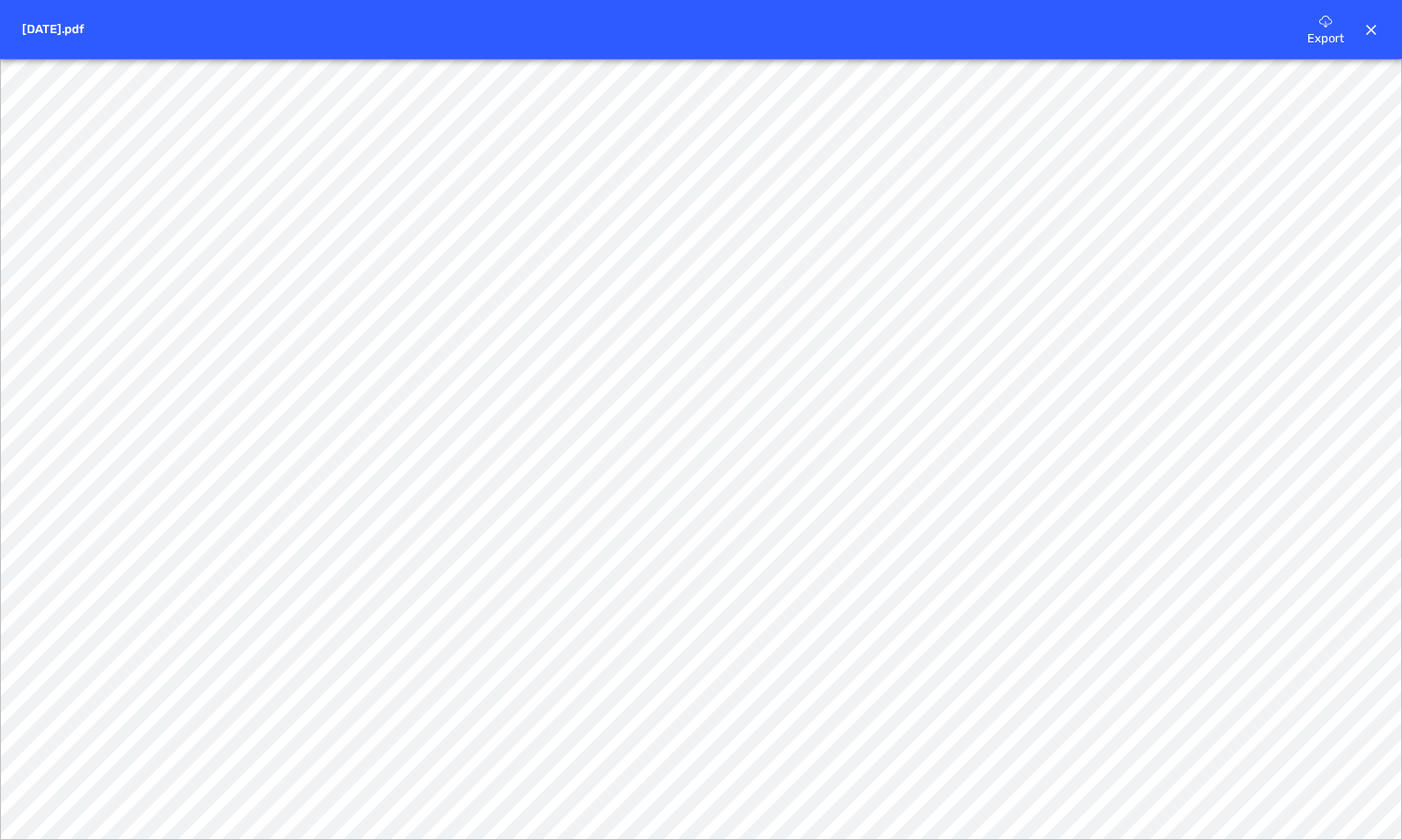 click at bounding box center (1372, 30) 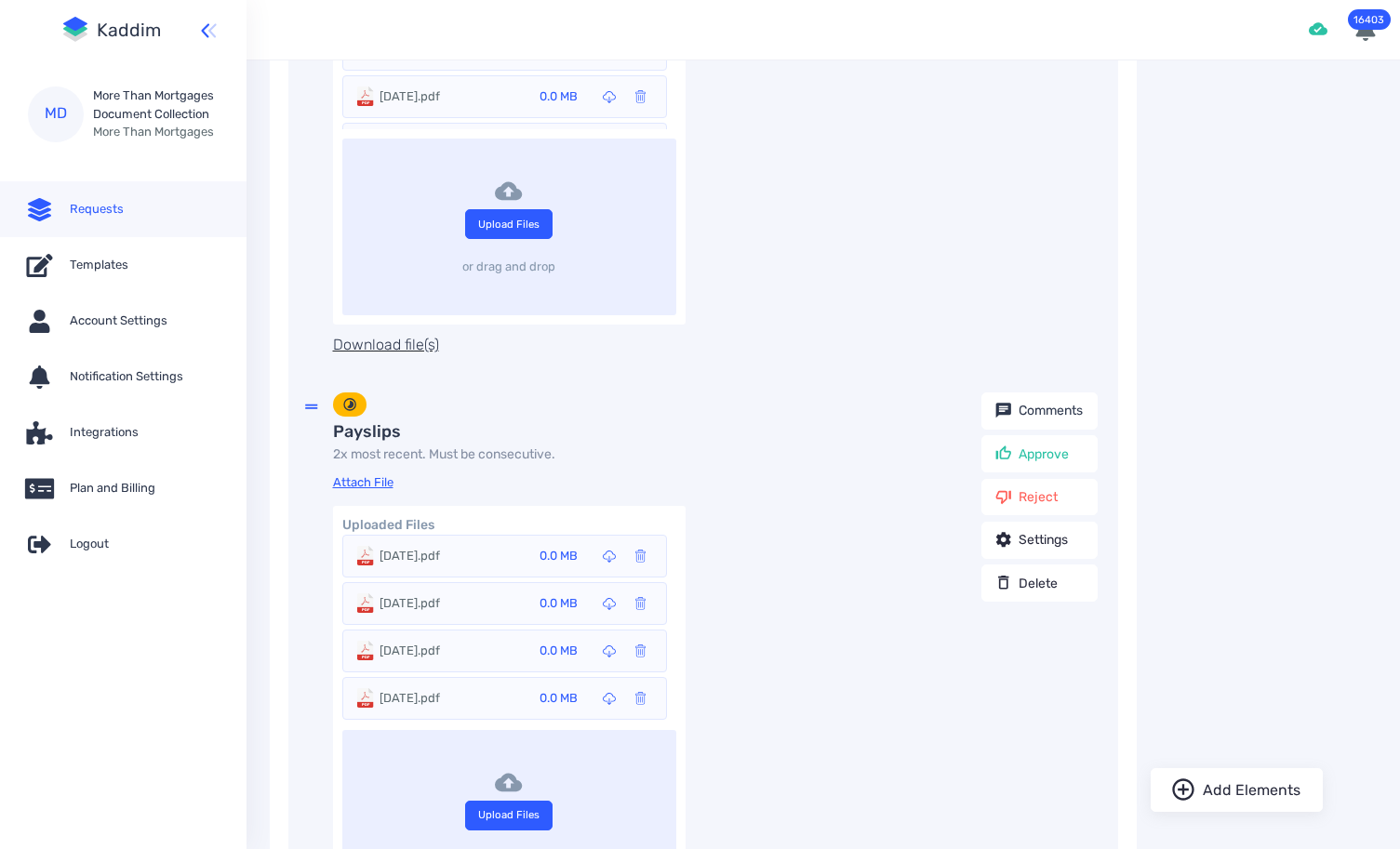 scroll, scrollTop: 3559, scrollLeft: 0, axis: vertical 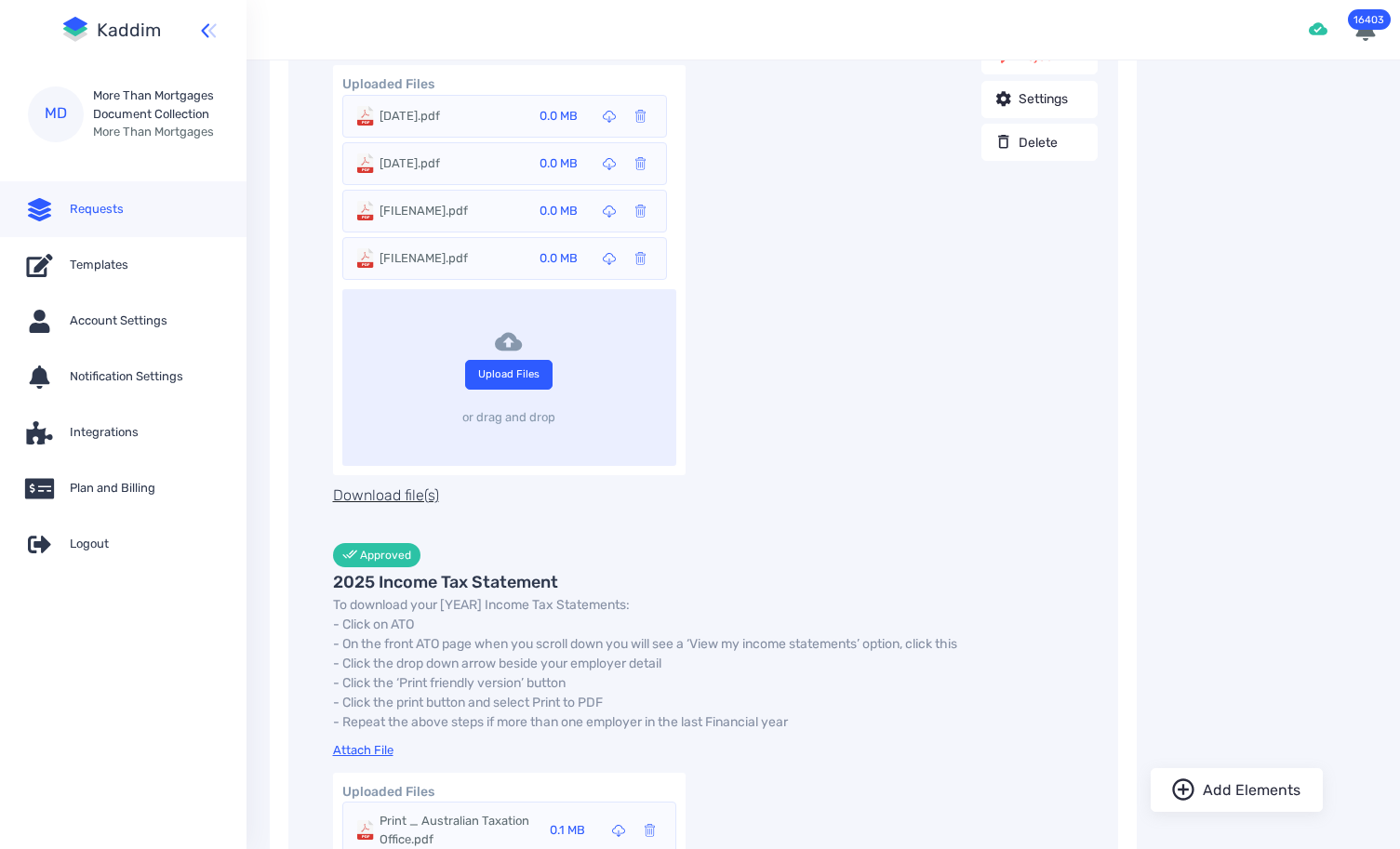 click on "Download file(s)" at bounding box center [386, 496] 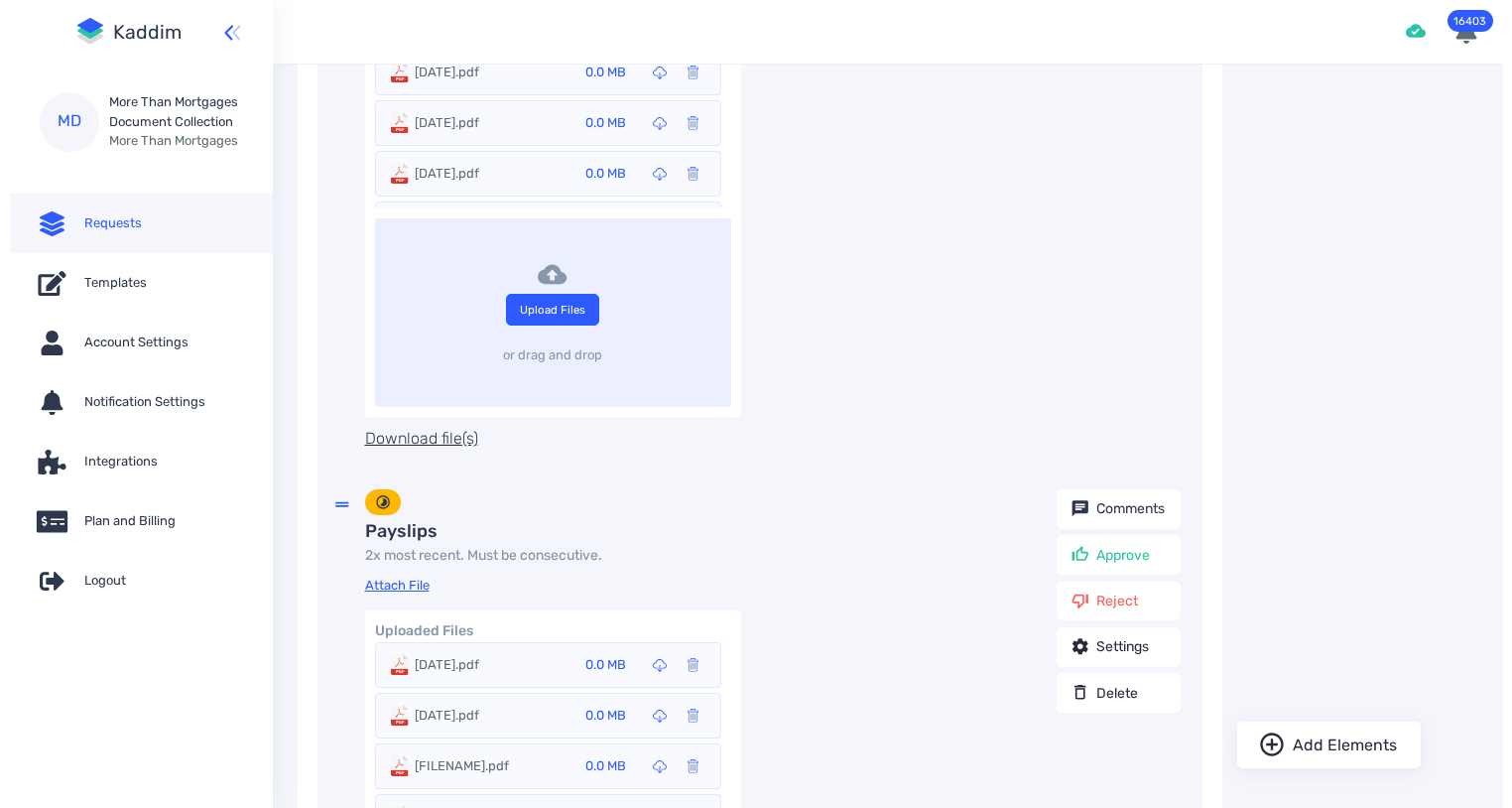 scroll, scrollTop: 3908, scrollLeft: 0, axis: vertical 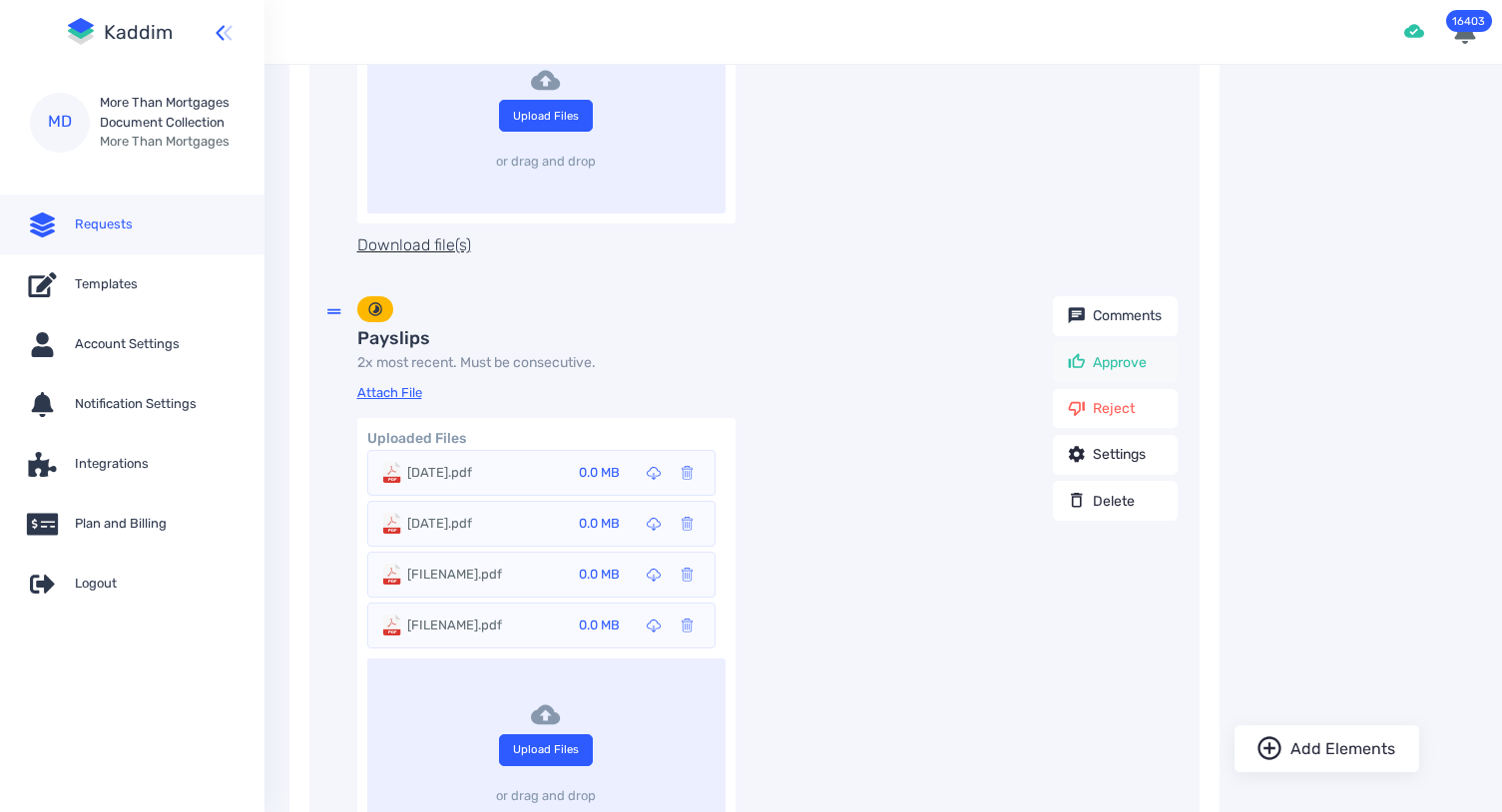 click on "Approve" at bounding box center (1120, 362) 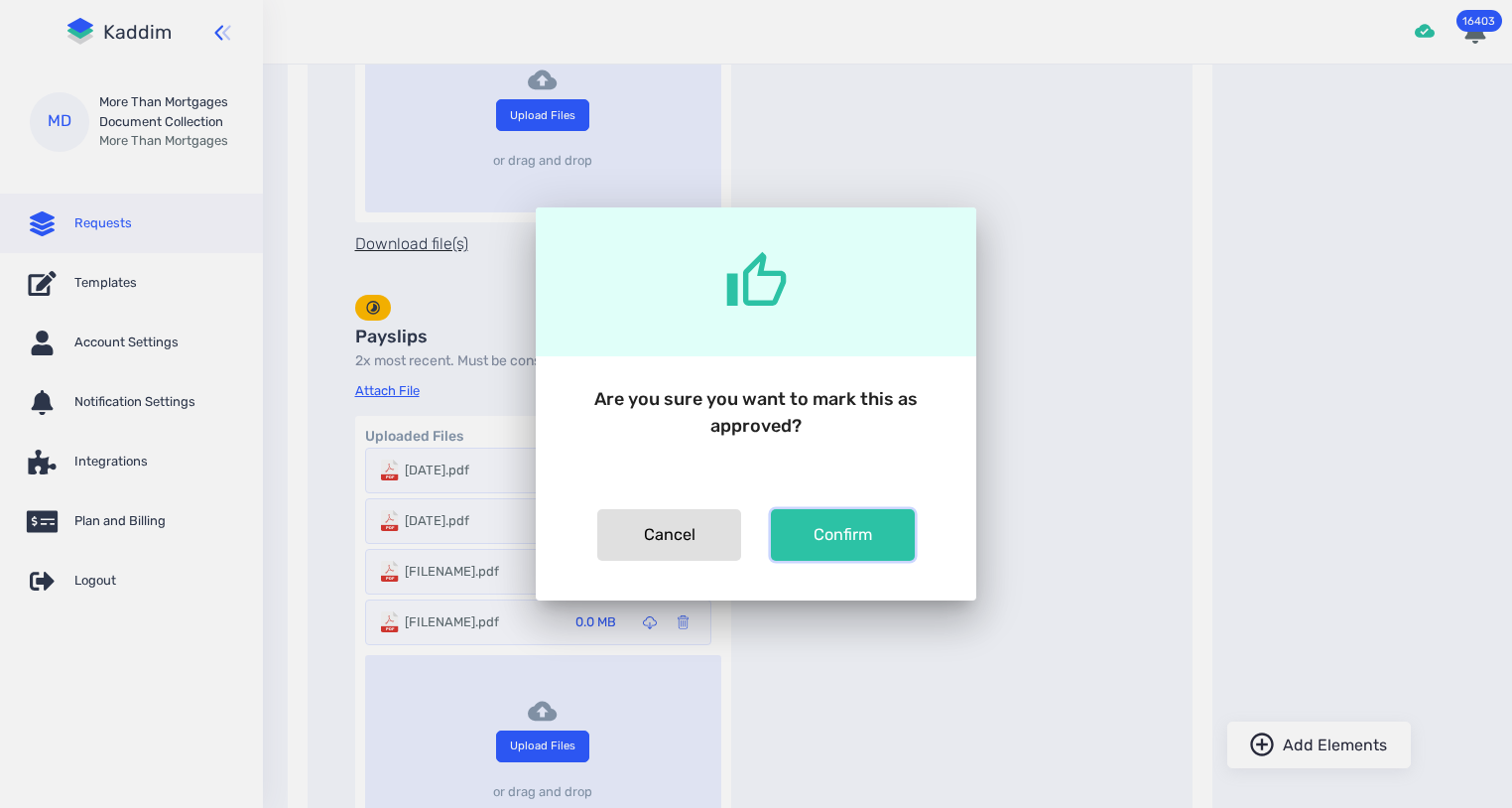 click on "Confirm" at bounding box center [669, 535] 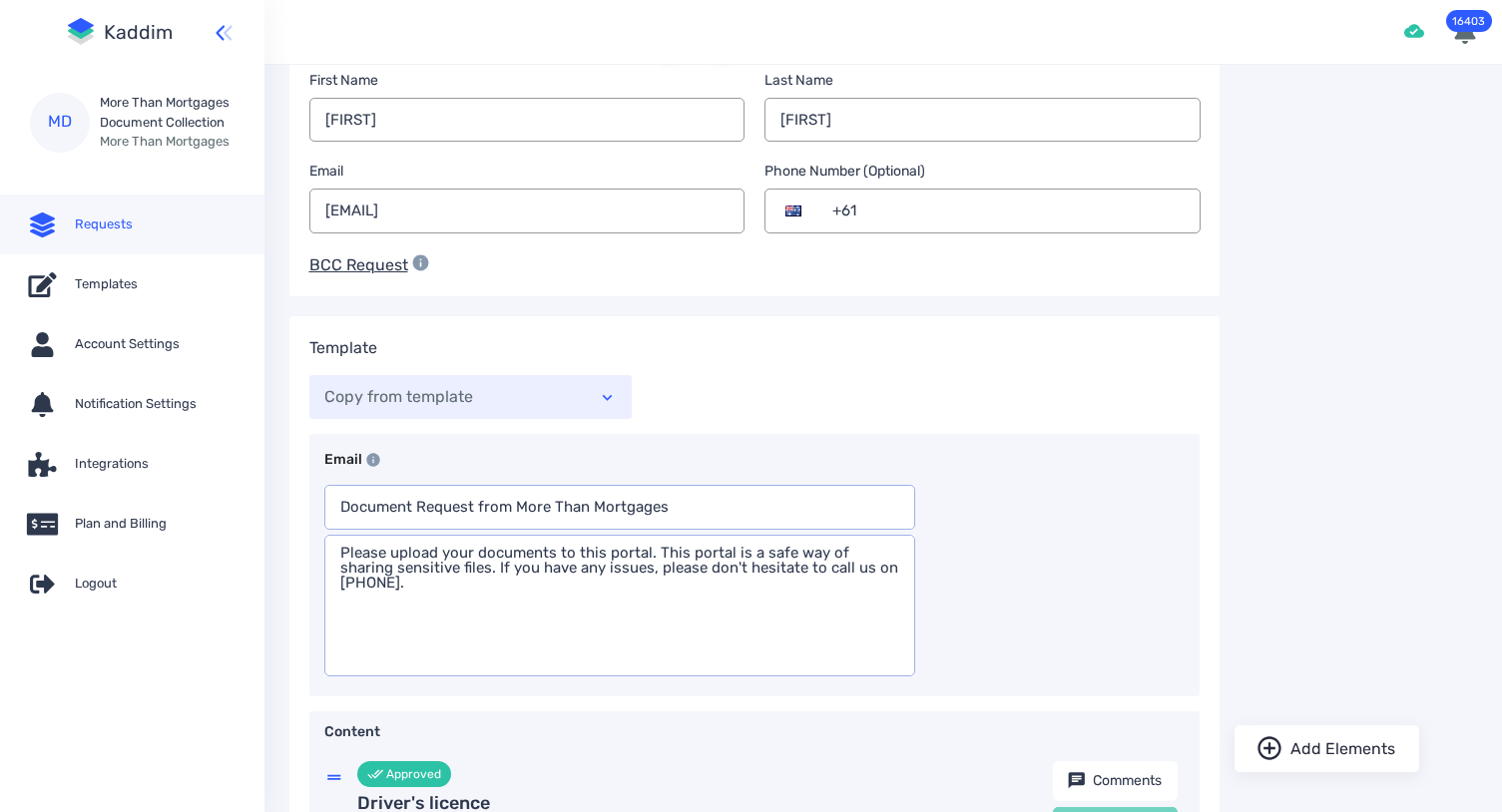 scroll, scrollTop: 0, scrollLeft: 0, axis: both 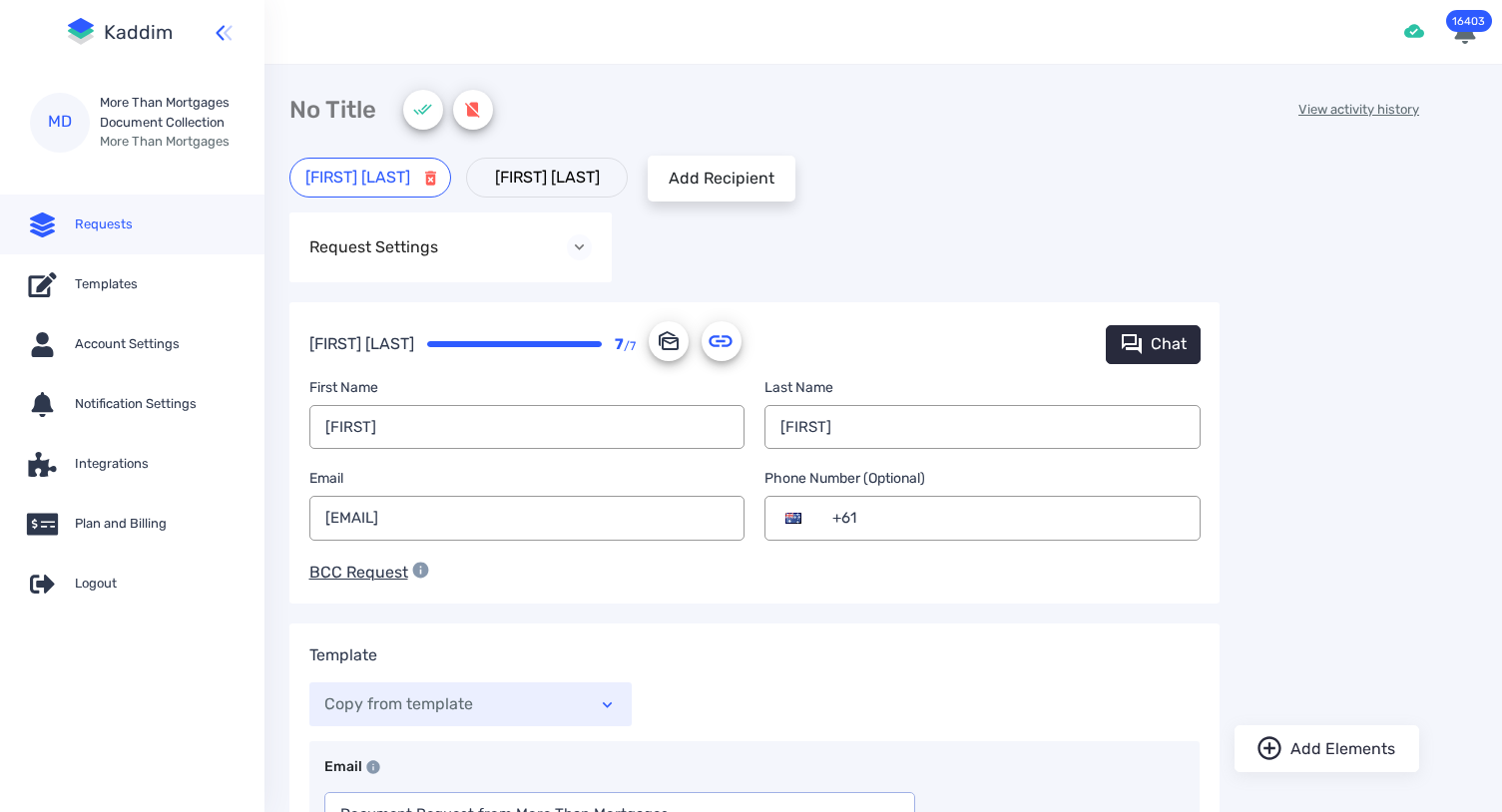drag, startPoint x: 508, startPoint y: 182, endPoint x: 501, endPoint y: 234, distance: 52.469038 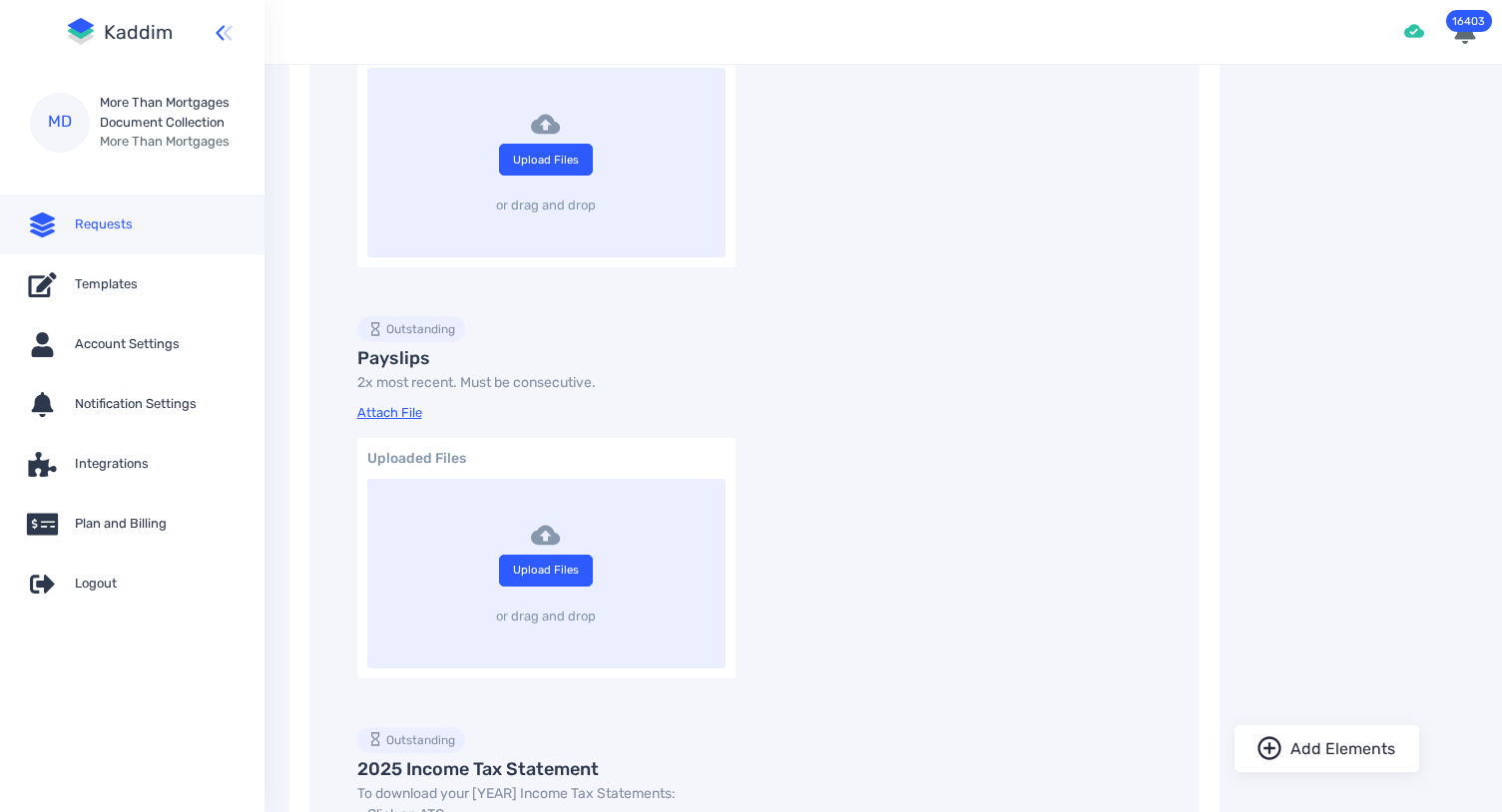 scroll, scrollTop: 3913, scrollLeft: 0, axis: vertical 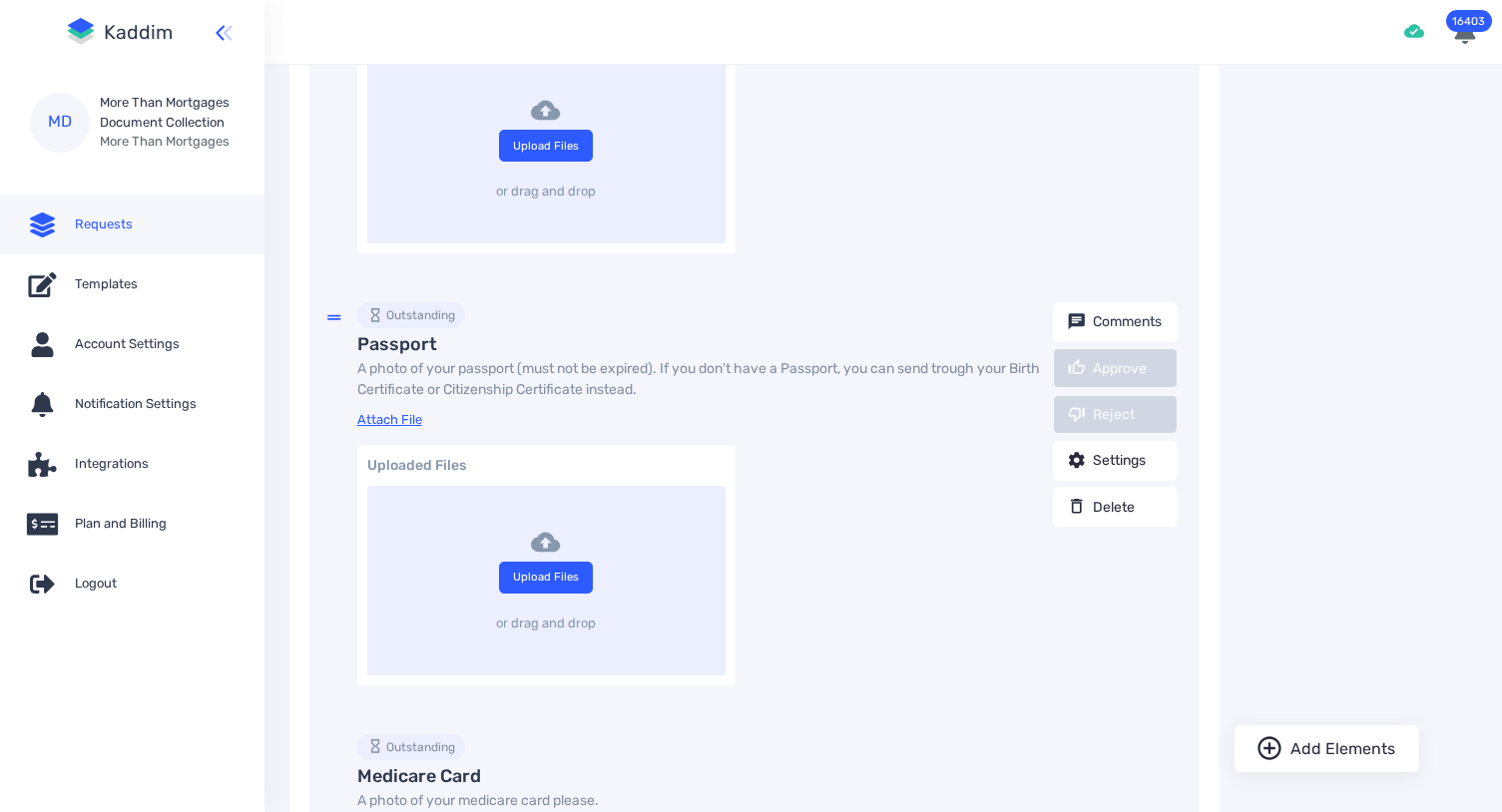 drag, startPoint x: 535, startPoint y: 373, endPoint x: 634, endPoint y: 313, distance: 115.76269 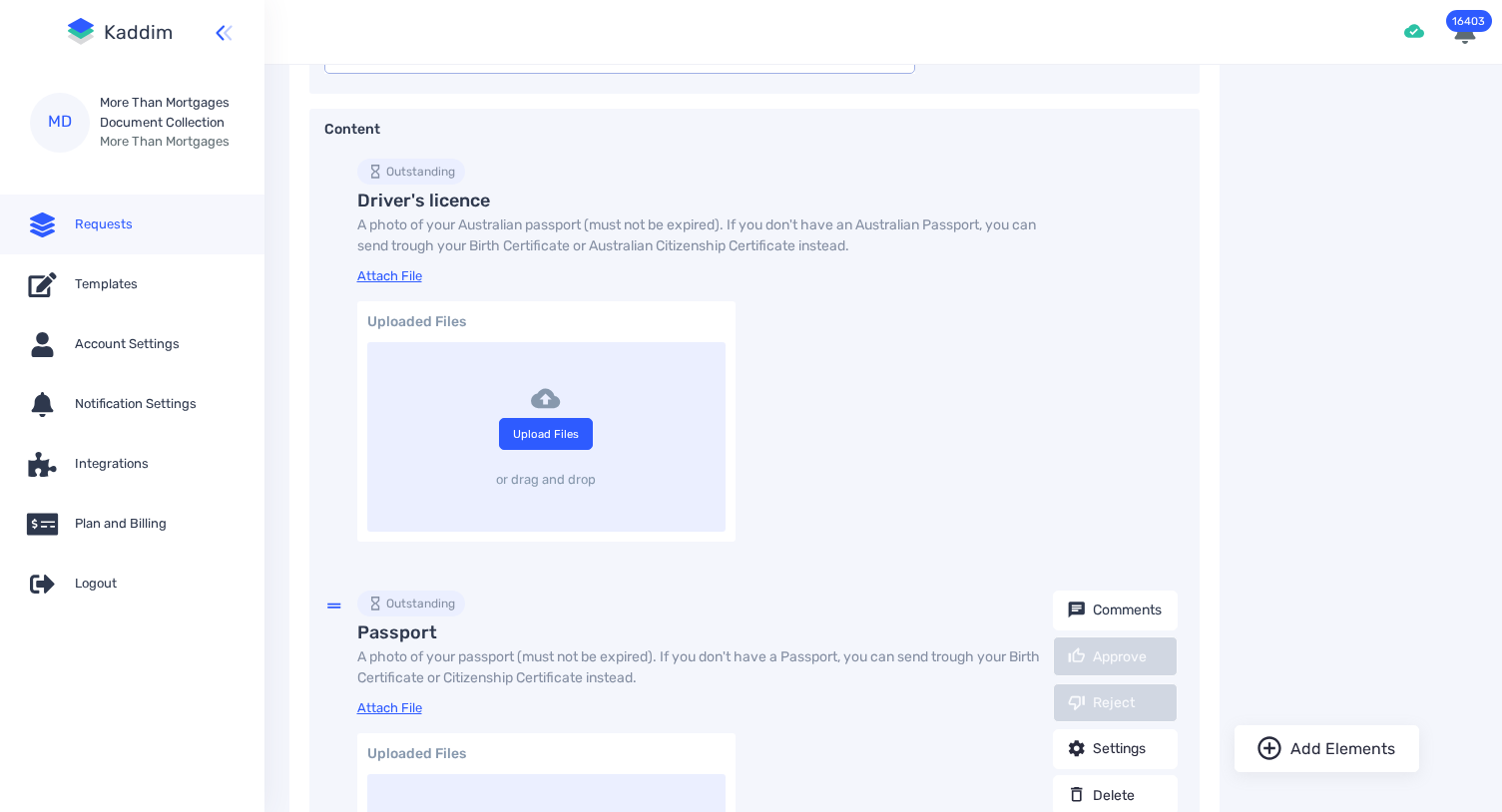 scroll, scrollTop: 835, scrollLeft: 0, axis: vertical 